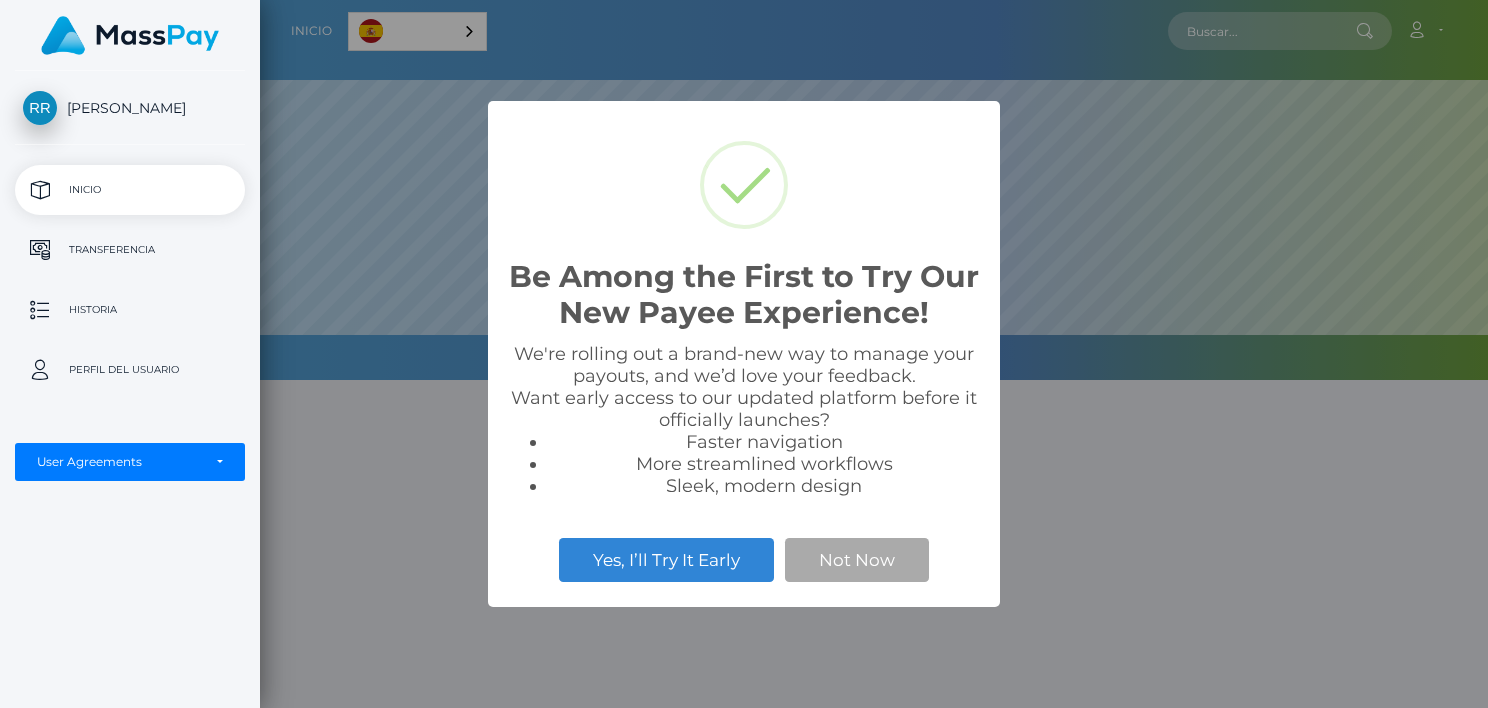 scroll, scrollTop: 0, scrollLeft: 0, axis: both 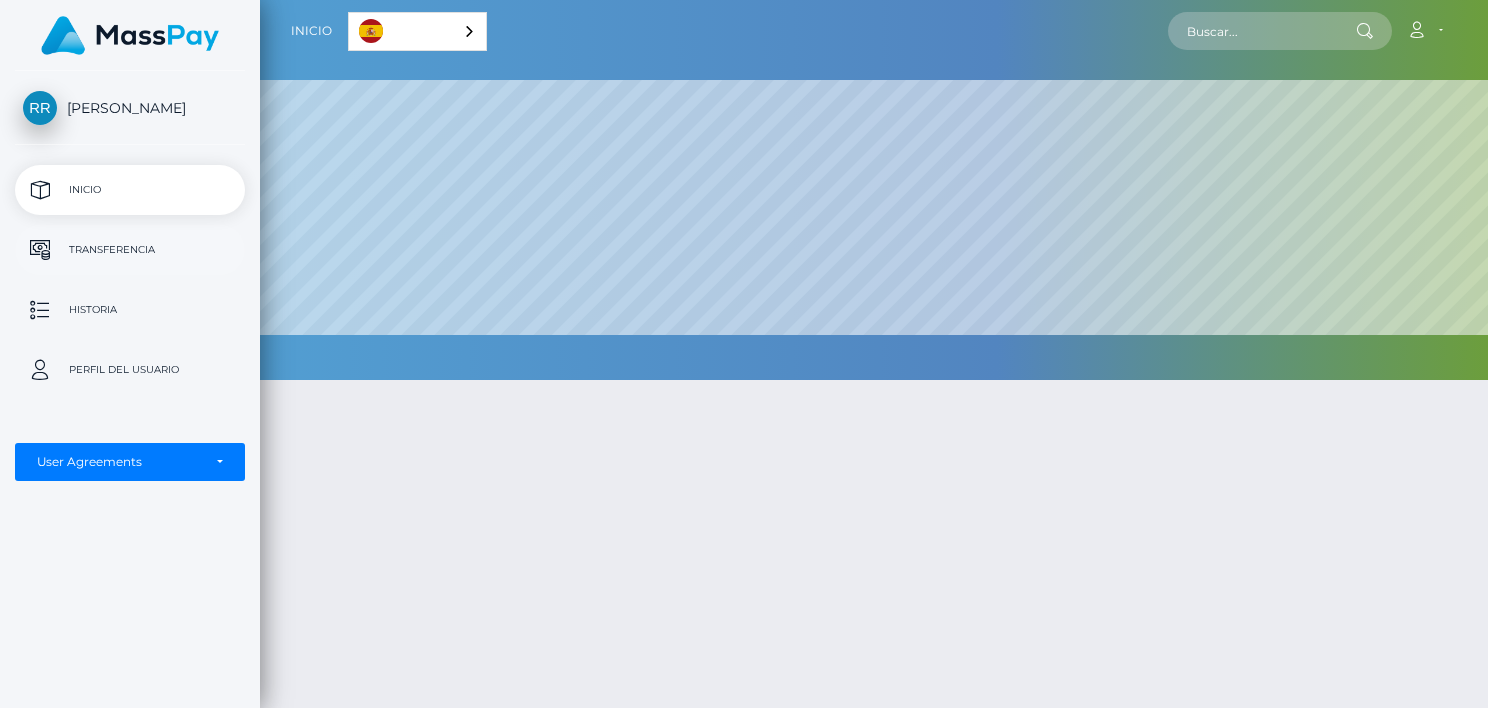 click on "Transferencia" at bounding box center [130, 250] 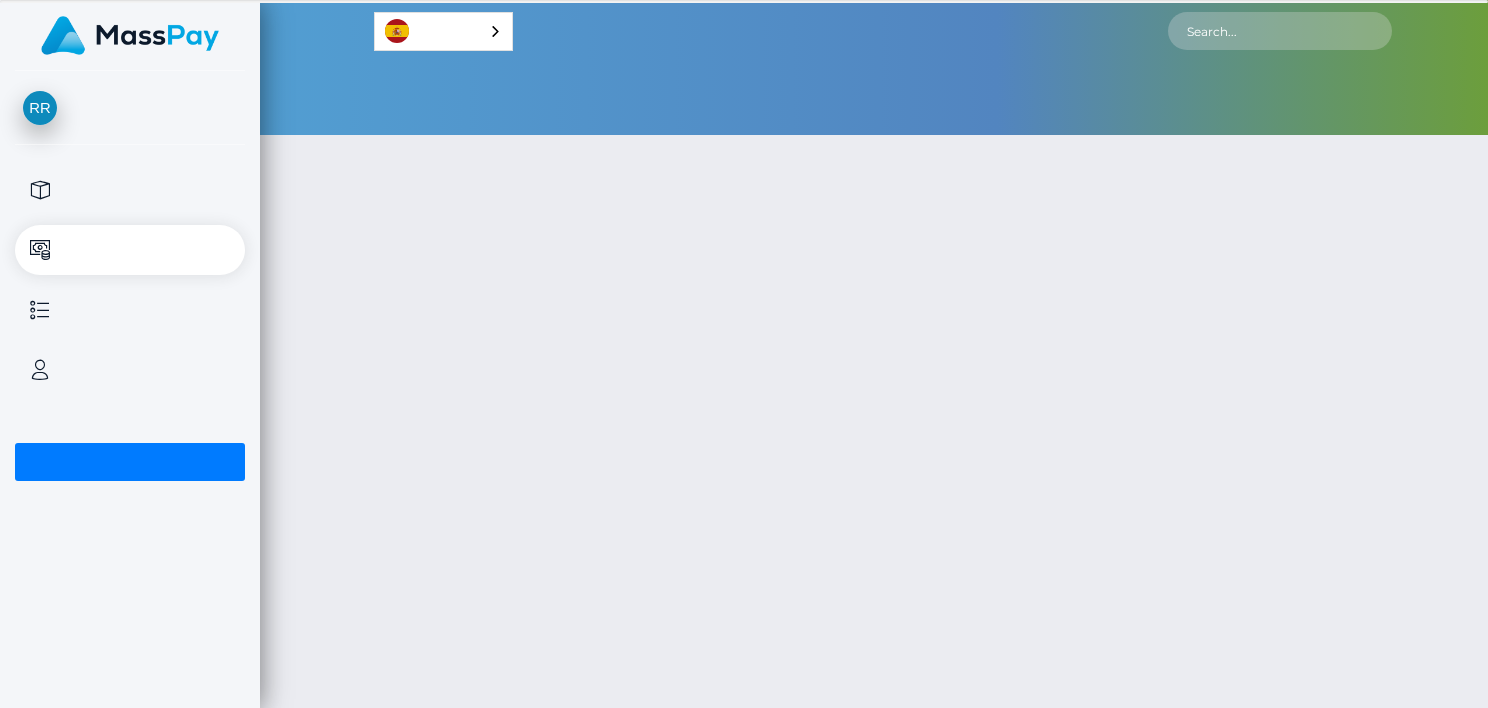 scroll, scrollTop: 0, scrollLeft: 0, axis: both 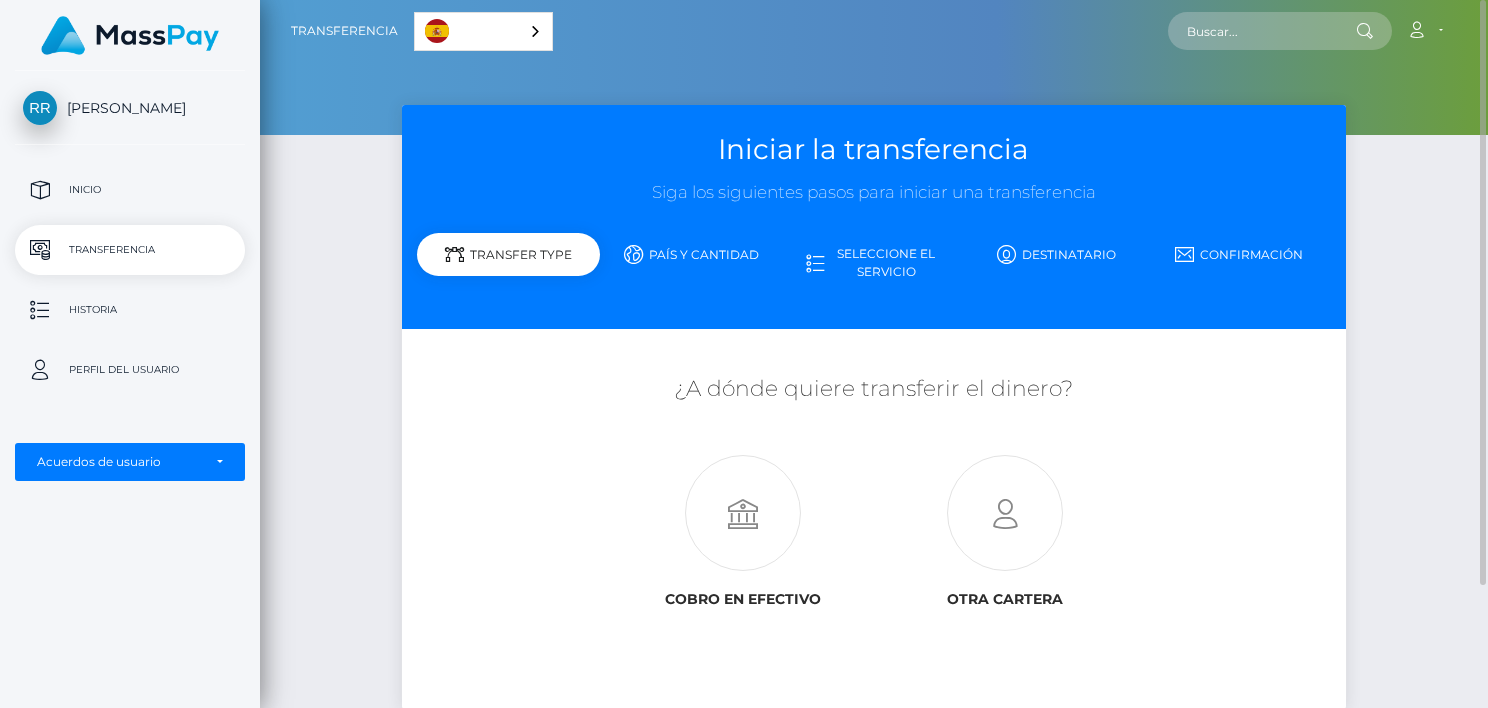 click on "Español" at bounding box center (483, 31) 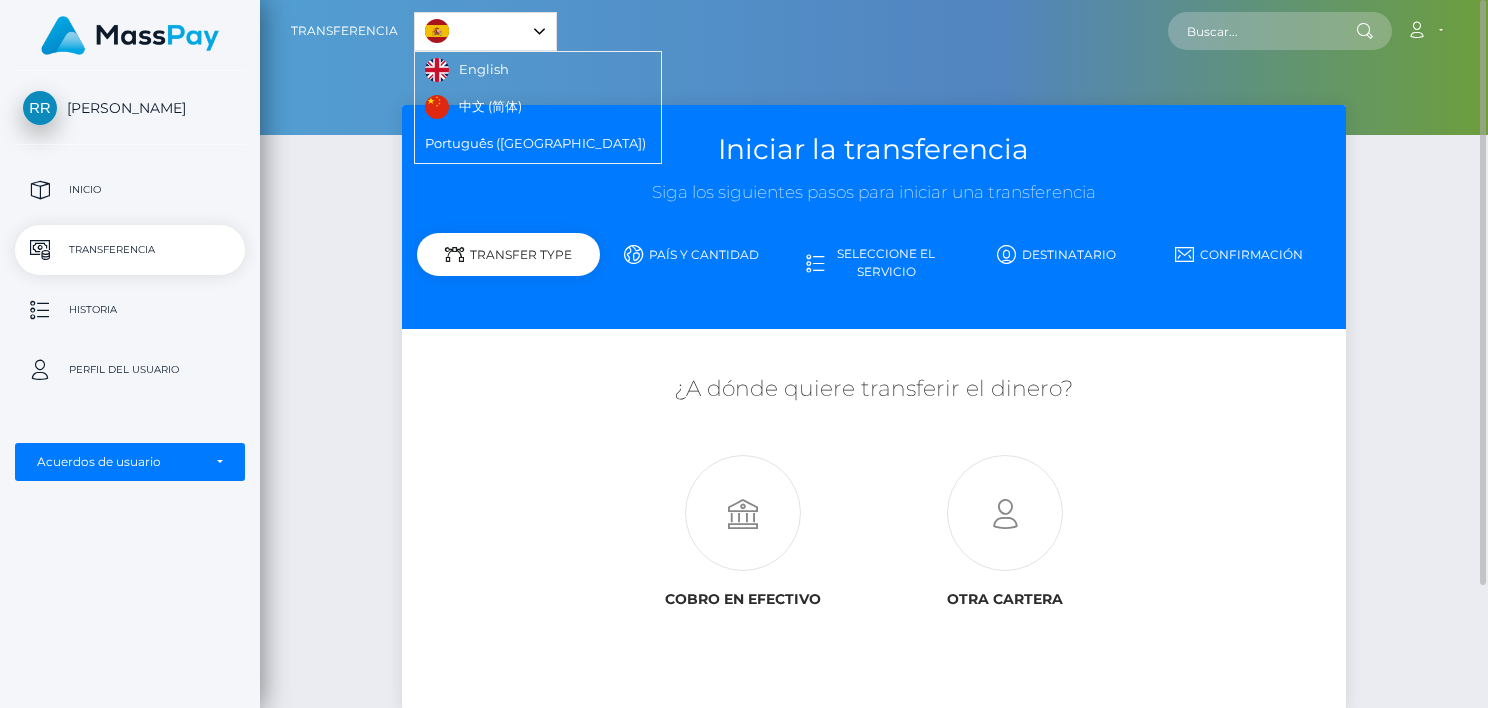 click at bounding box center (874, 67) 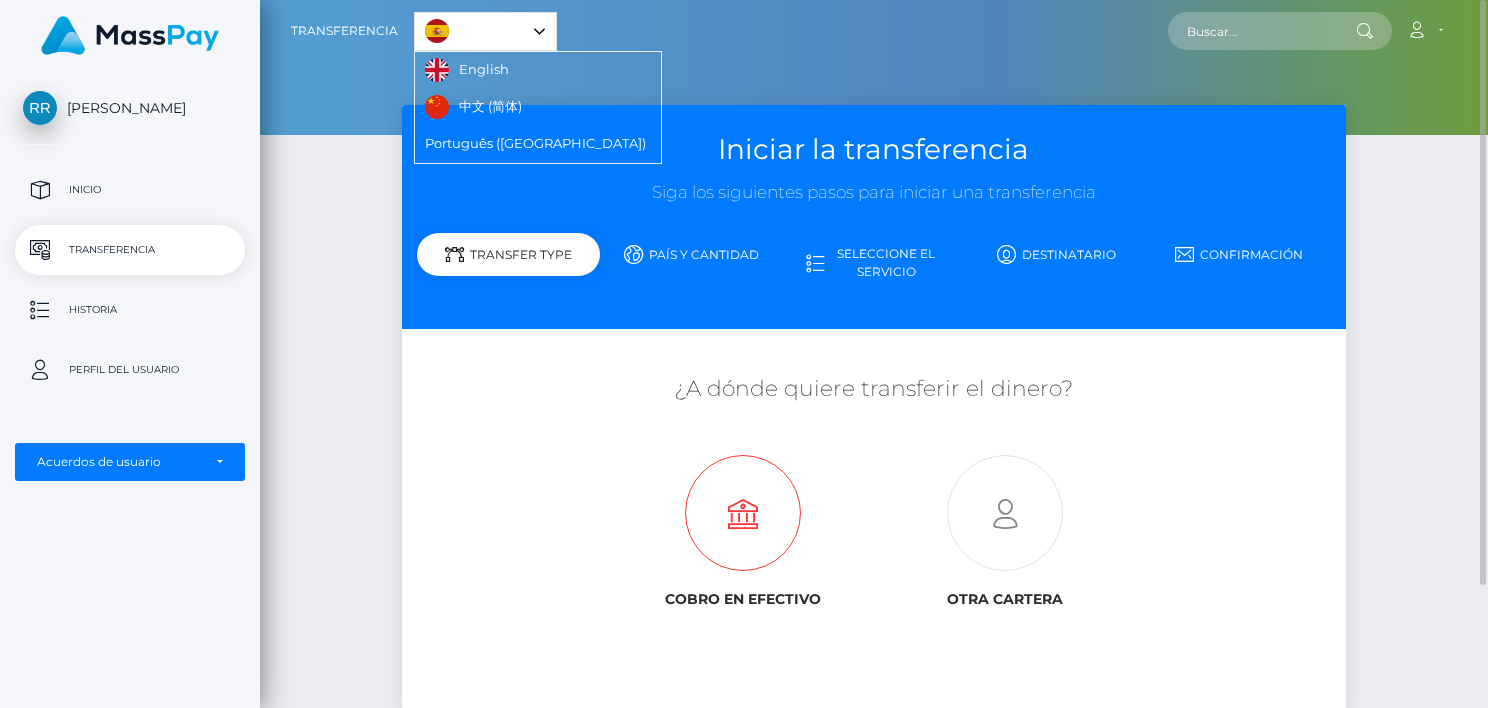 click at bounding box center (743, 514) 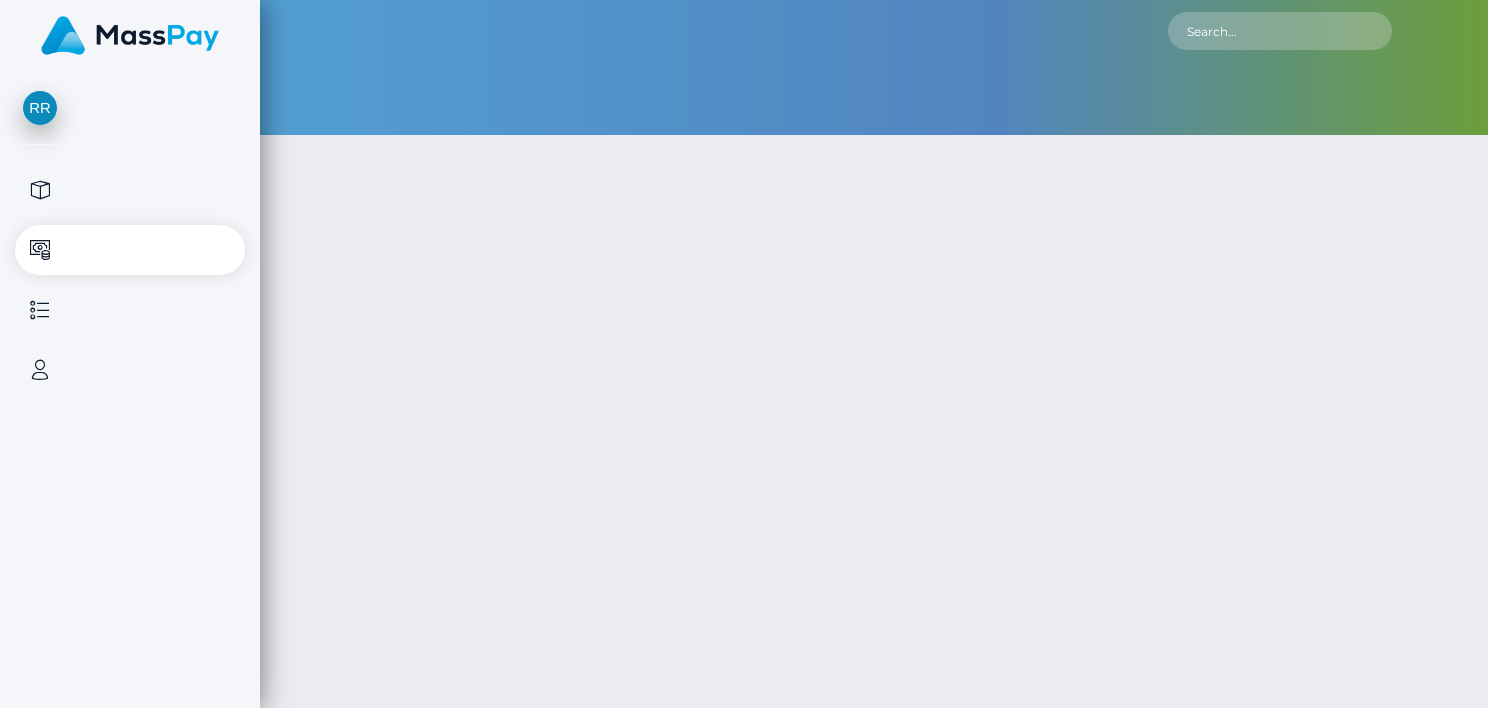 scroll, scrollTop: 0, scrollLeft: 0, axis: both 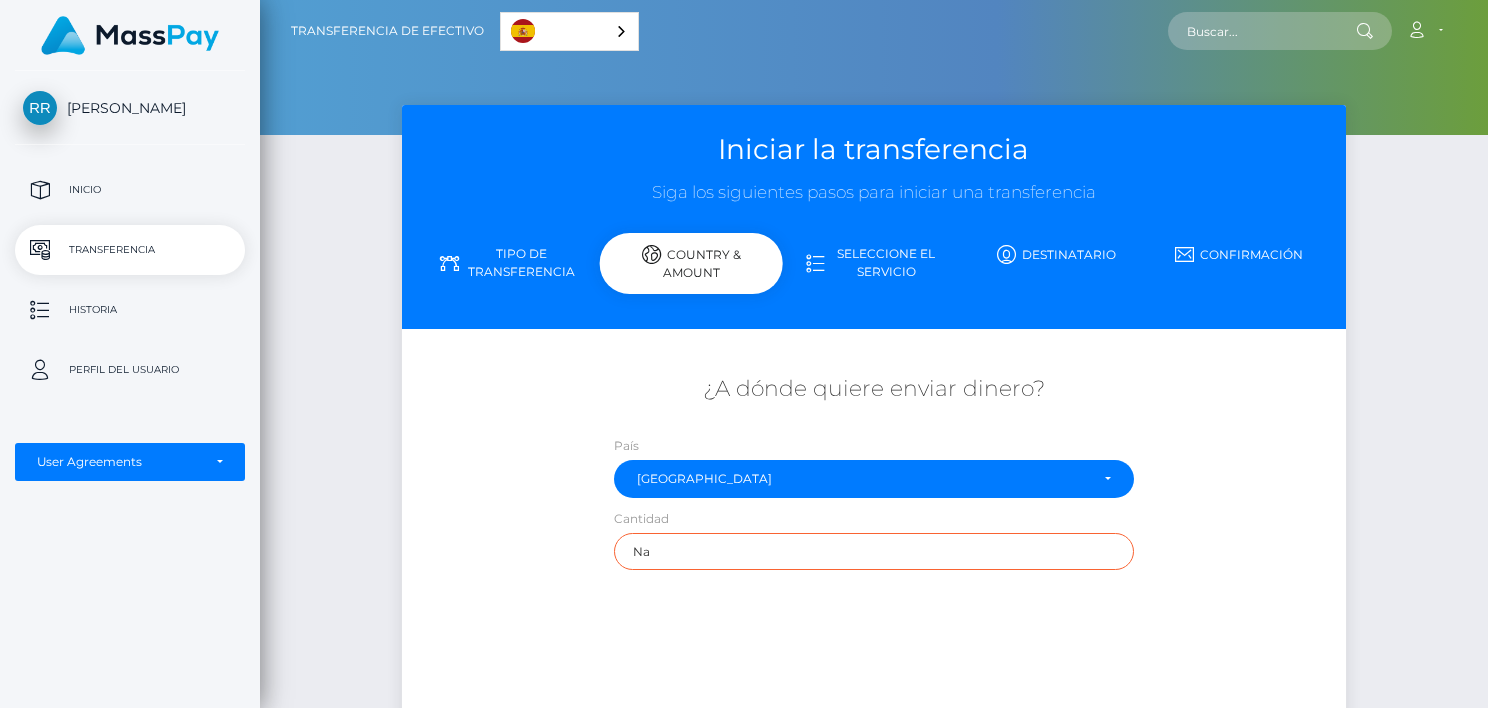 type on "N" 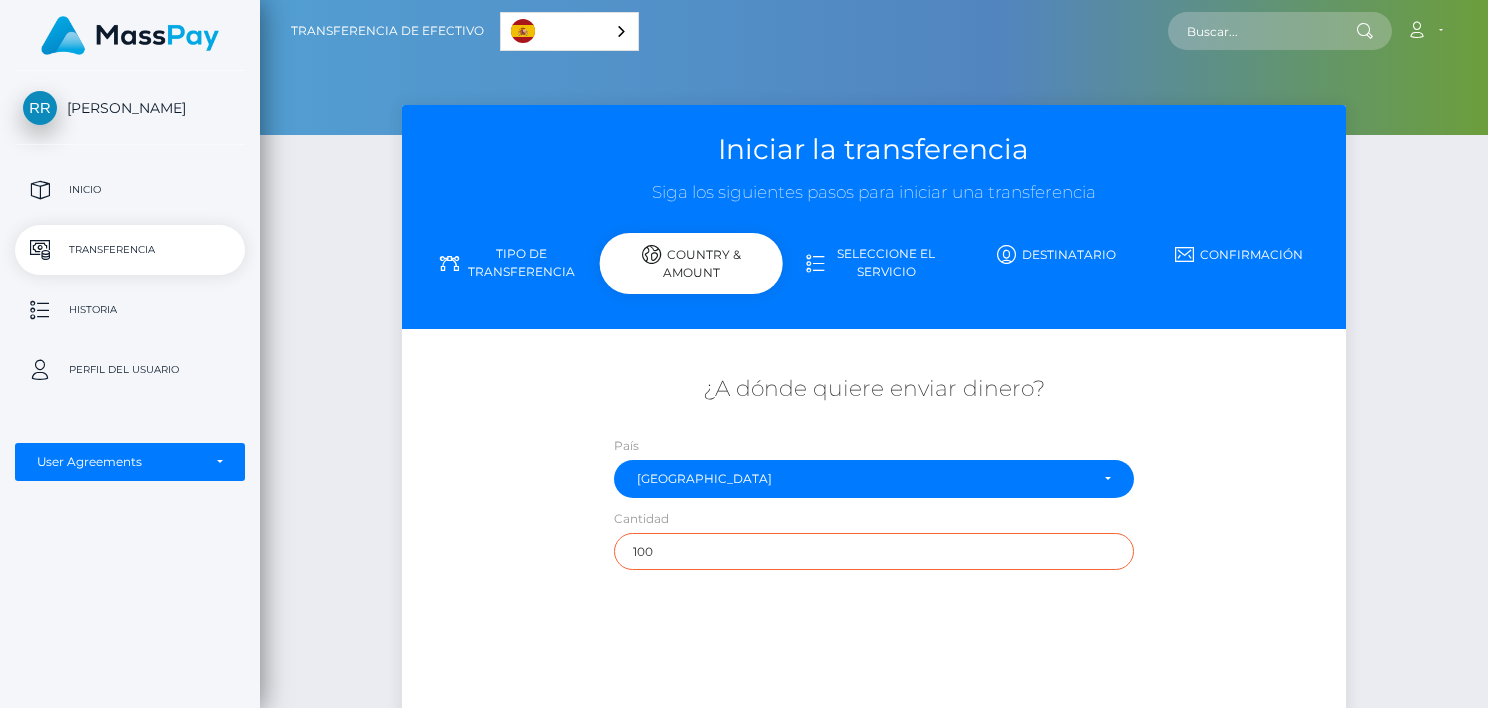 scroll, scrollTop: 209, scrollLeft: 0, axis: vertical 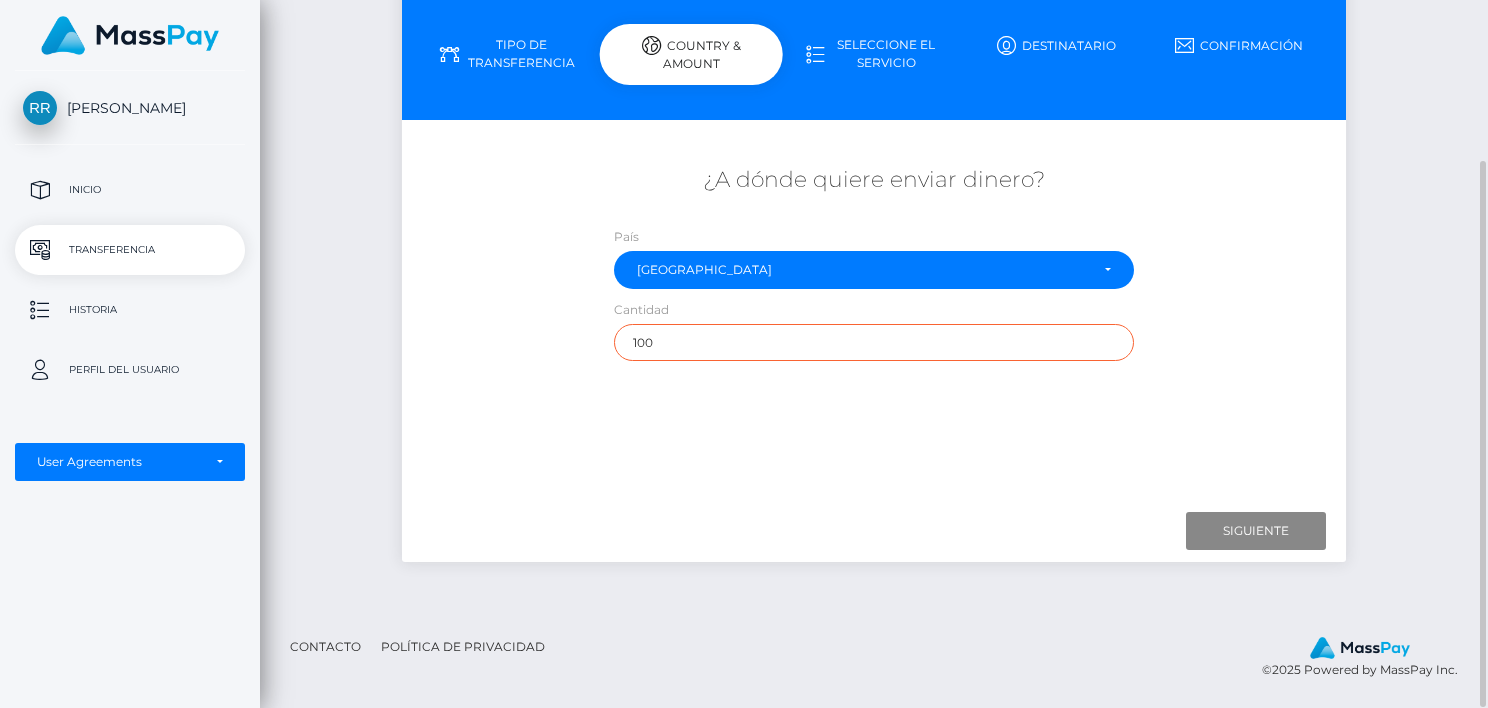 click on "100" at bounding box center (874, 342) 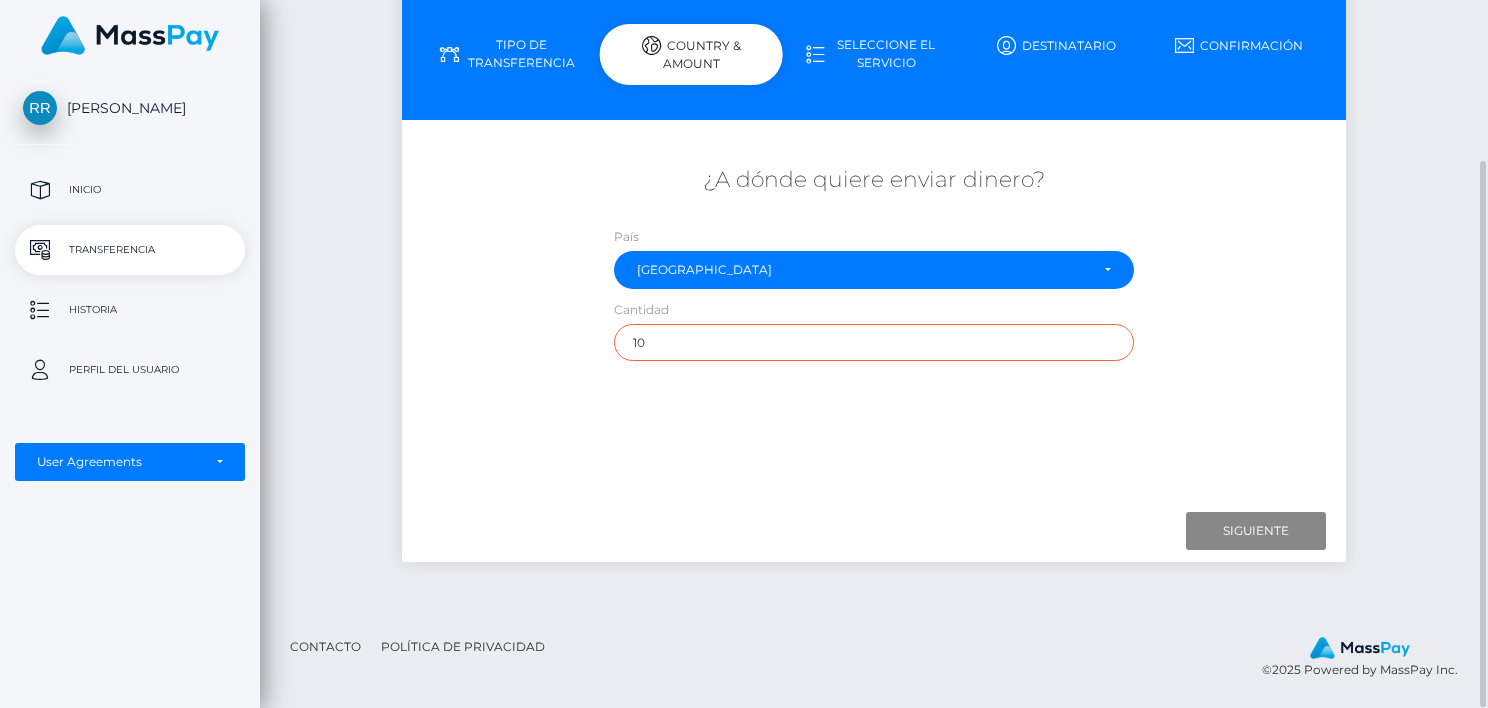 type on "1" 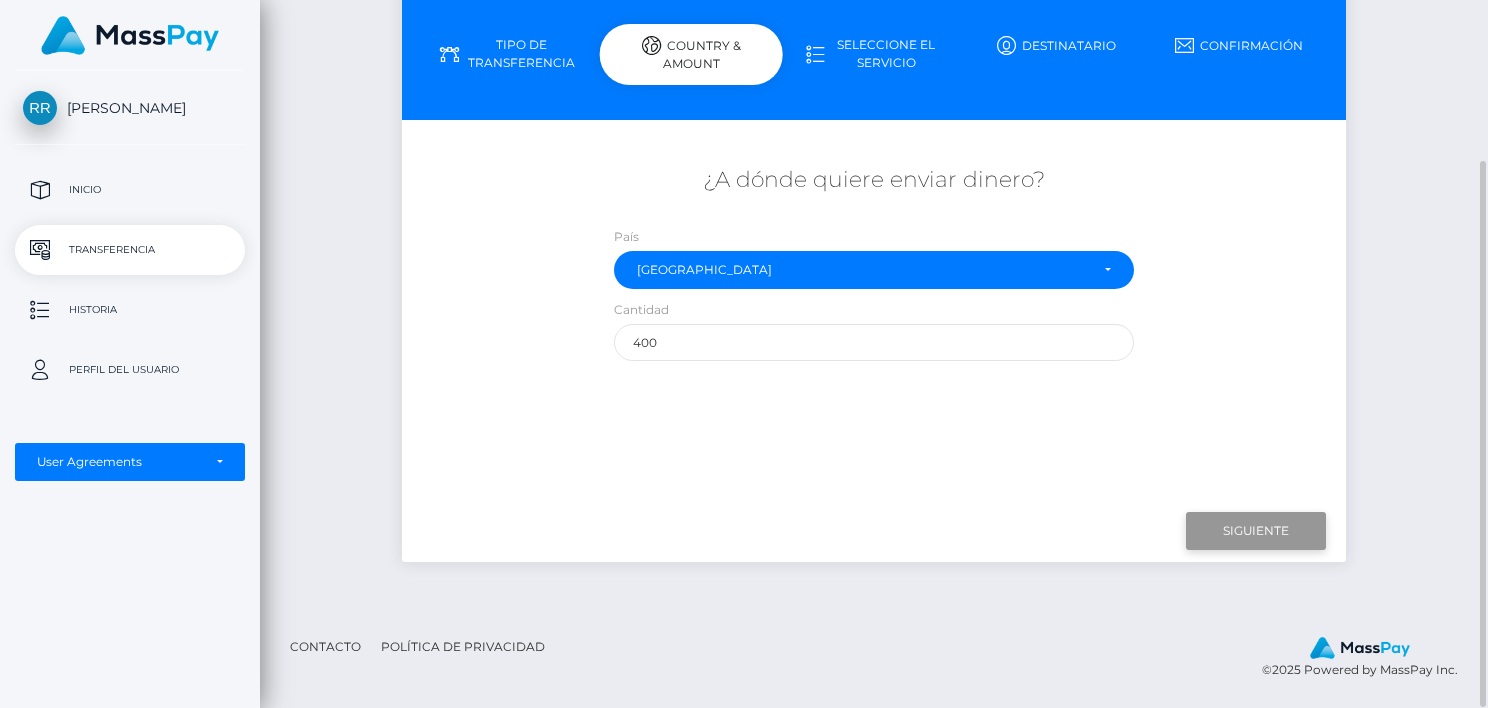 click on "Next" at bounding box center [1256, 531] 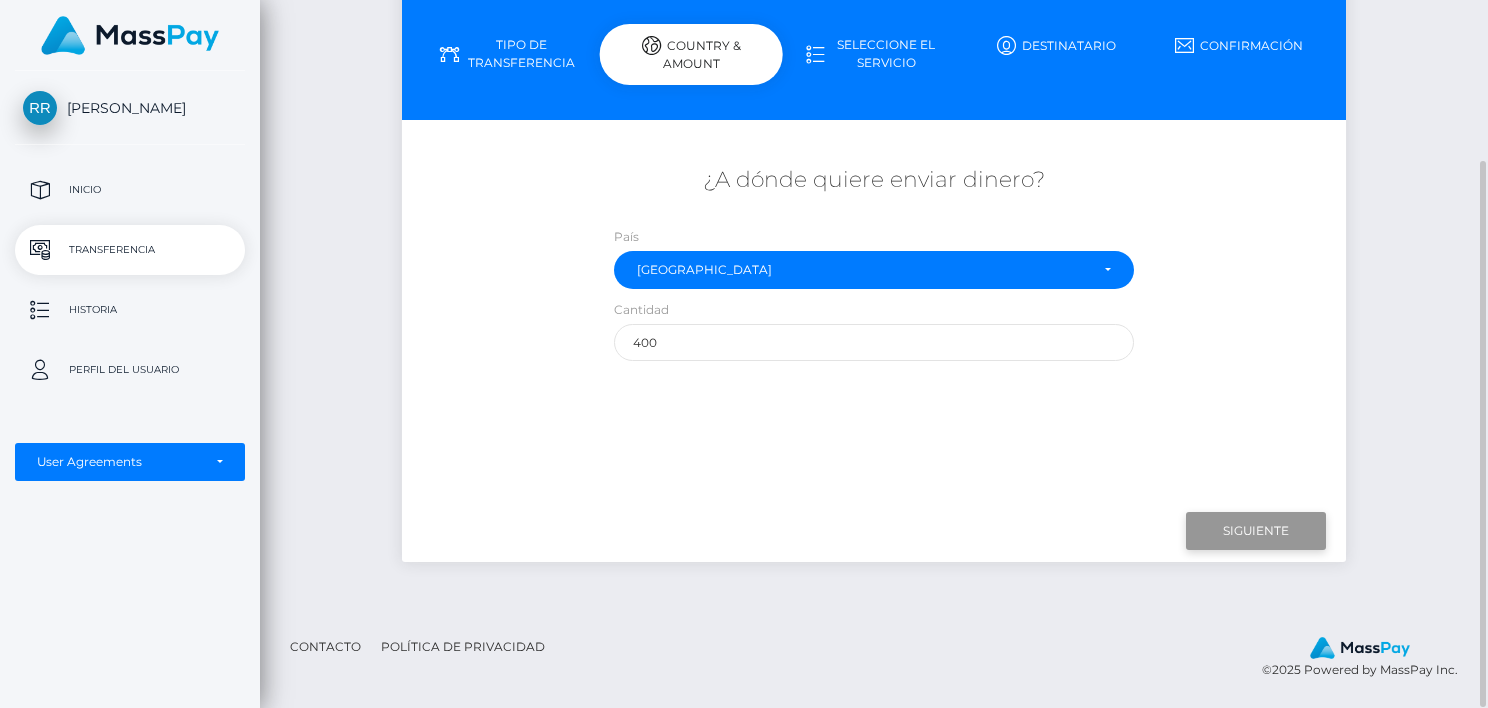 click on "Next" at bounding box center (1256, 531) 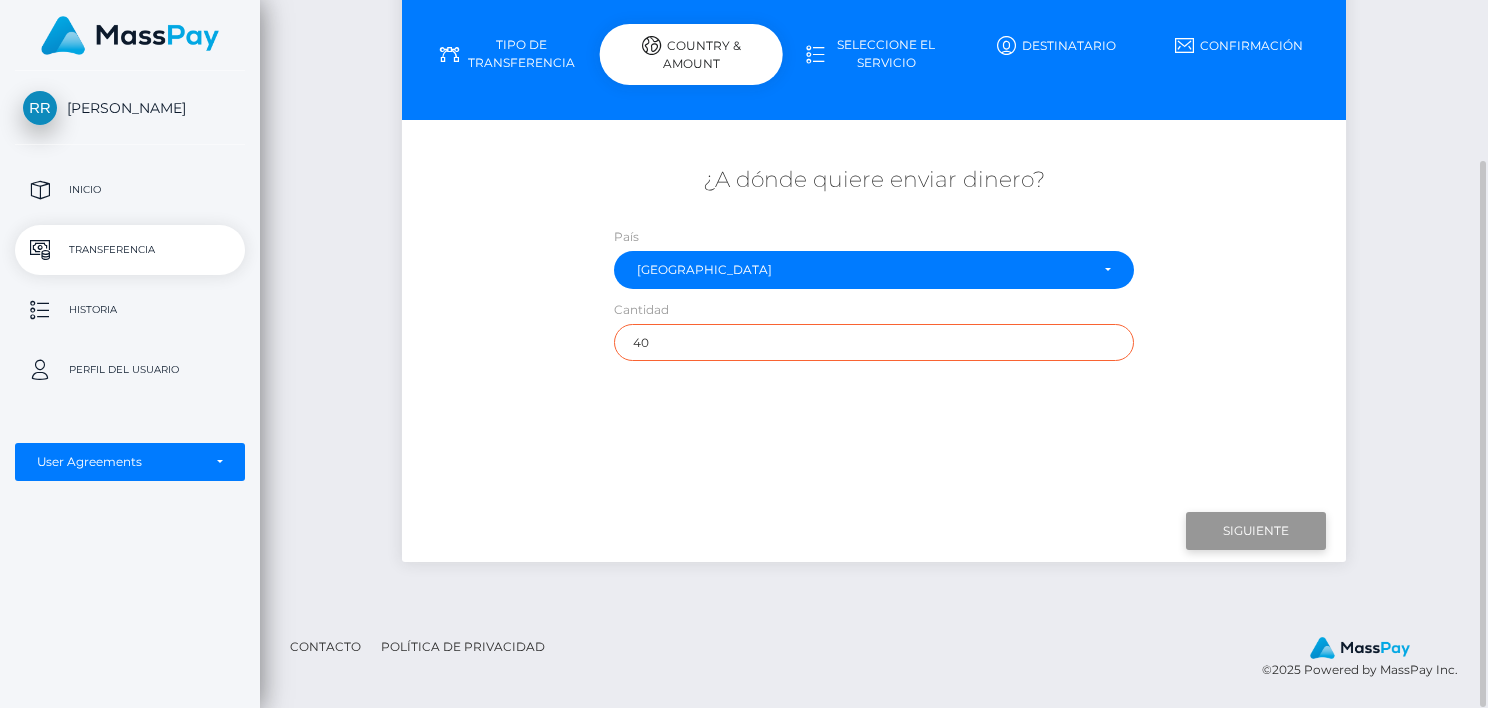 type on "4" 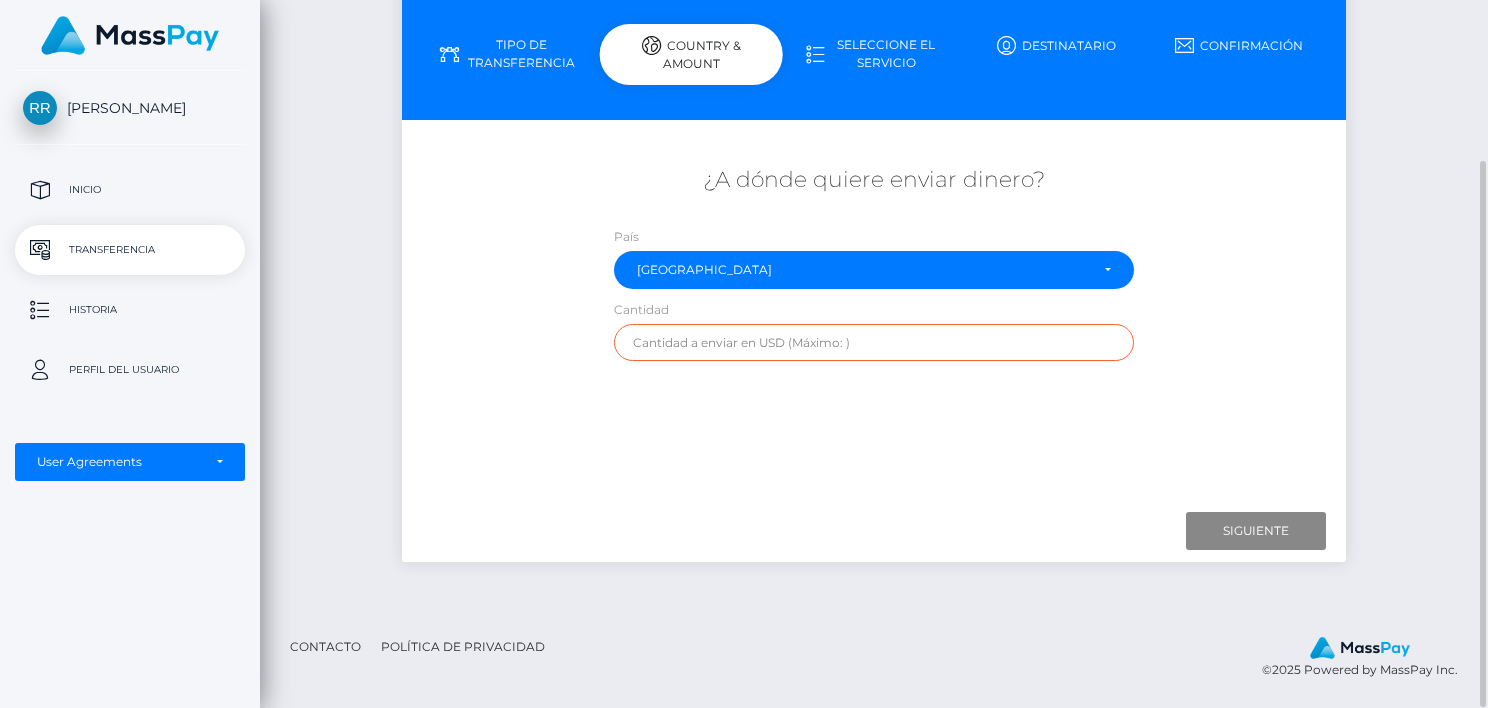 type 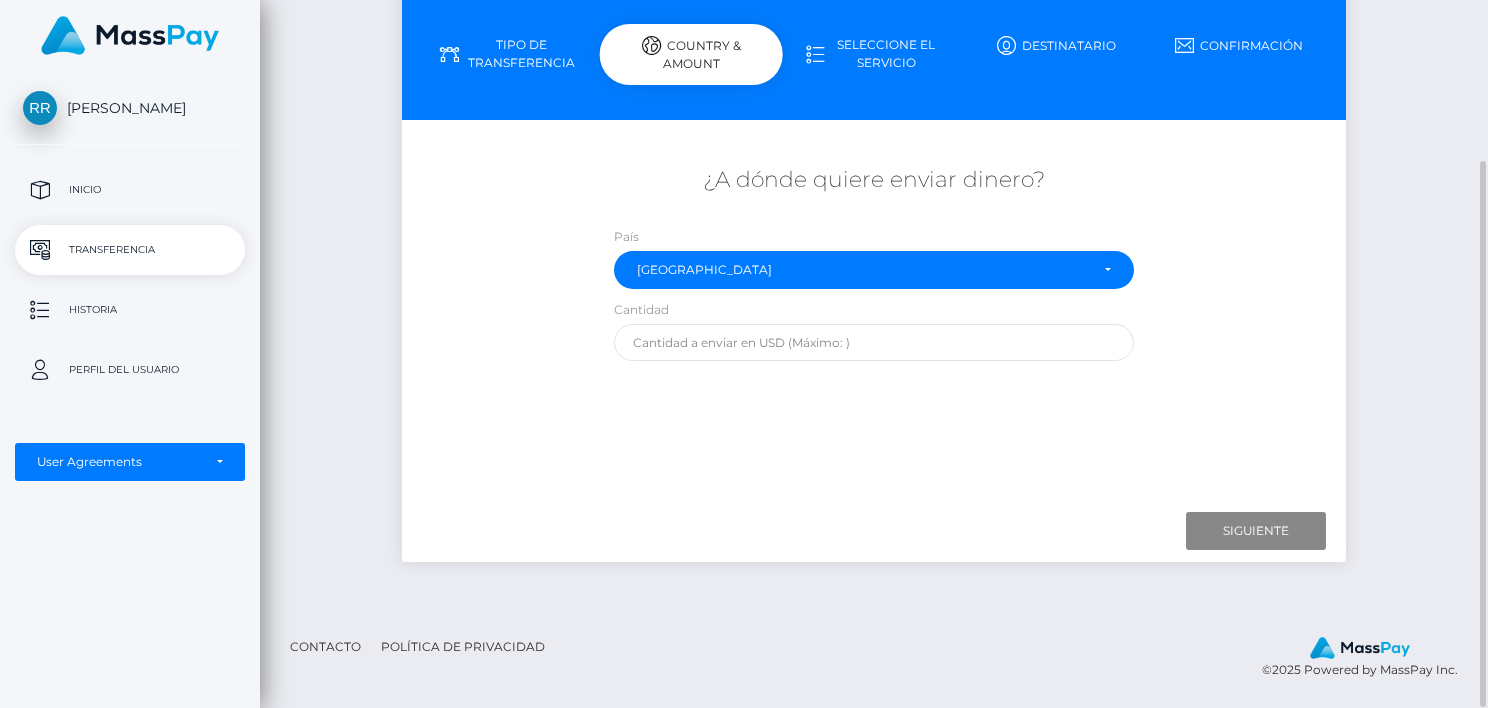 click on "Tipo de transferencia" at bounding box center (508, 54) 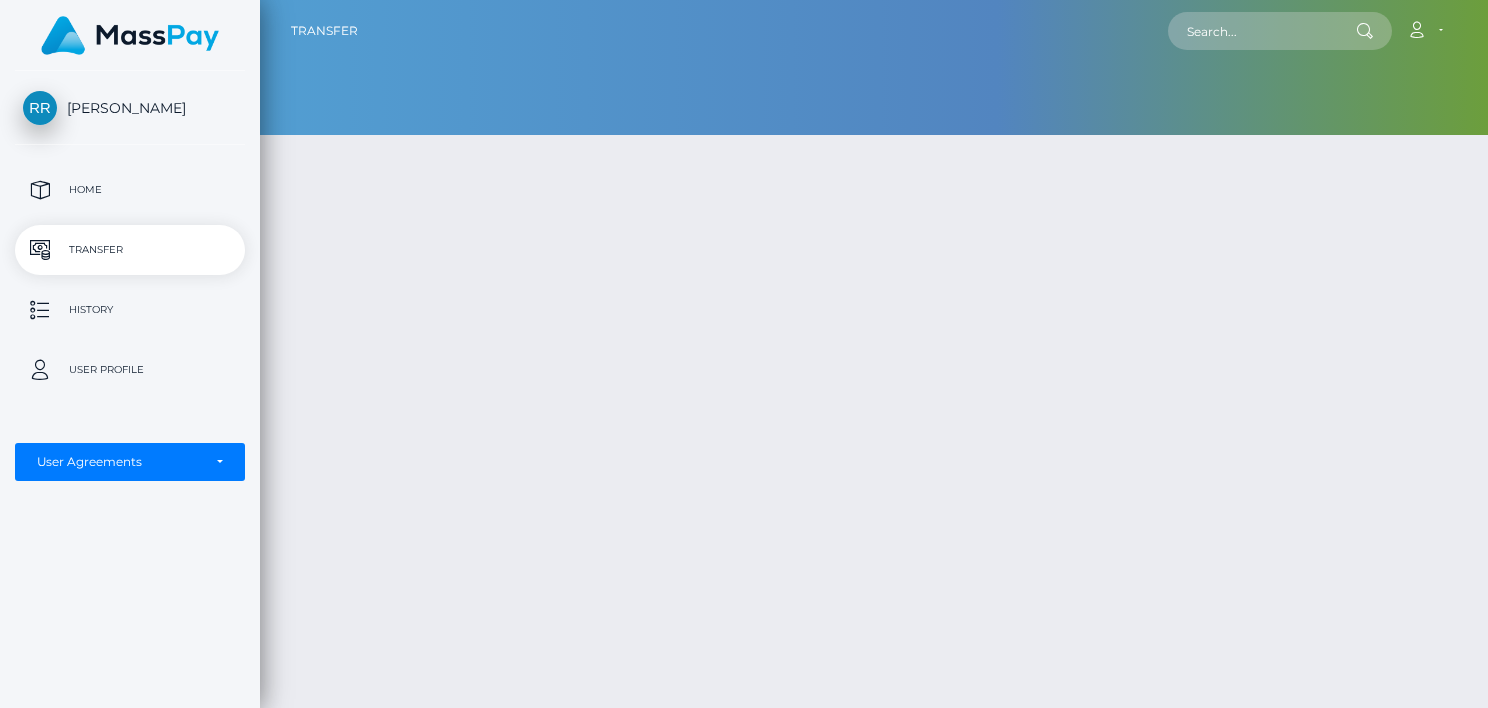 scroll, scrollTop: 0, scrollLeft: 0, axis: both 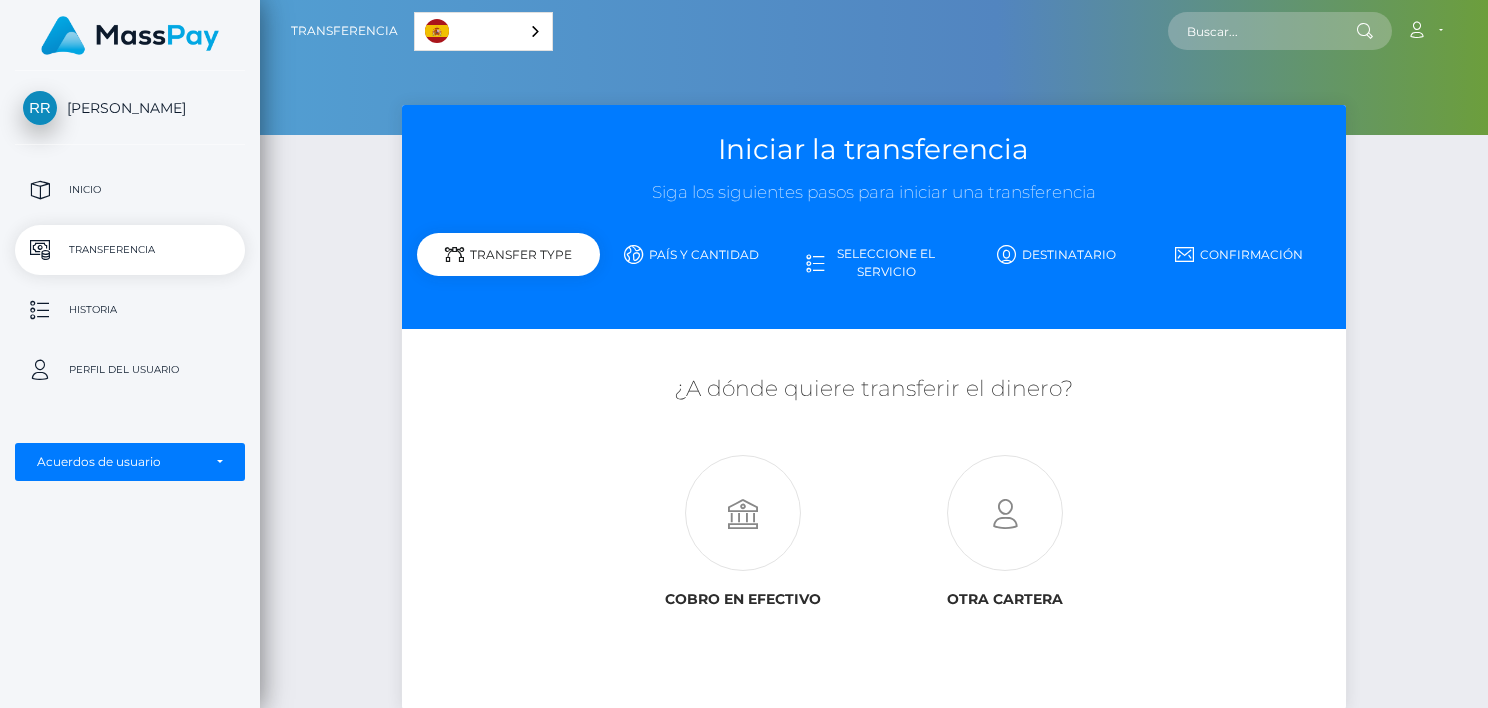 click on "Seleccione el servicio" at bounding box center (874, 263) 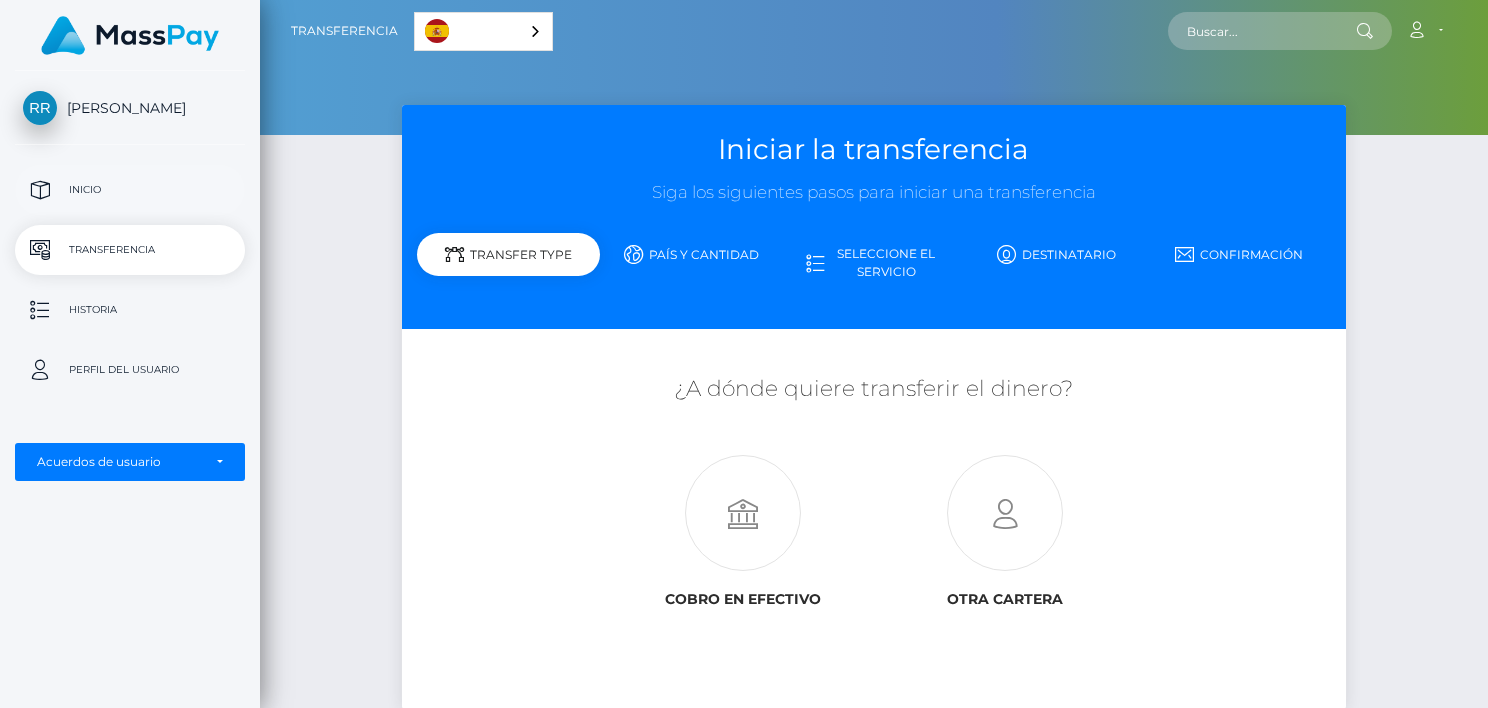 click on "Inicio" at bounding box center [130, 190] 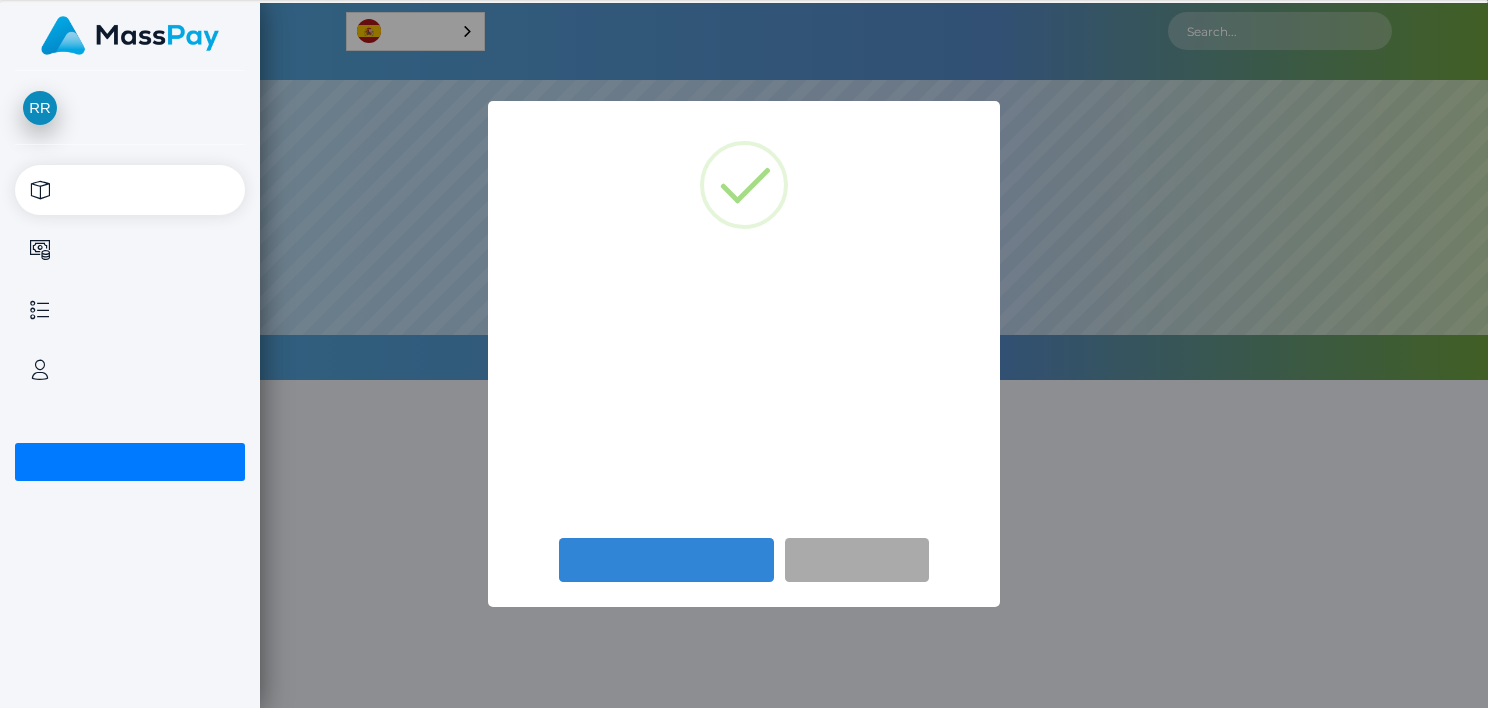 scroll, scrollTop: 0, scrollLeft: 0, axis: both 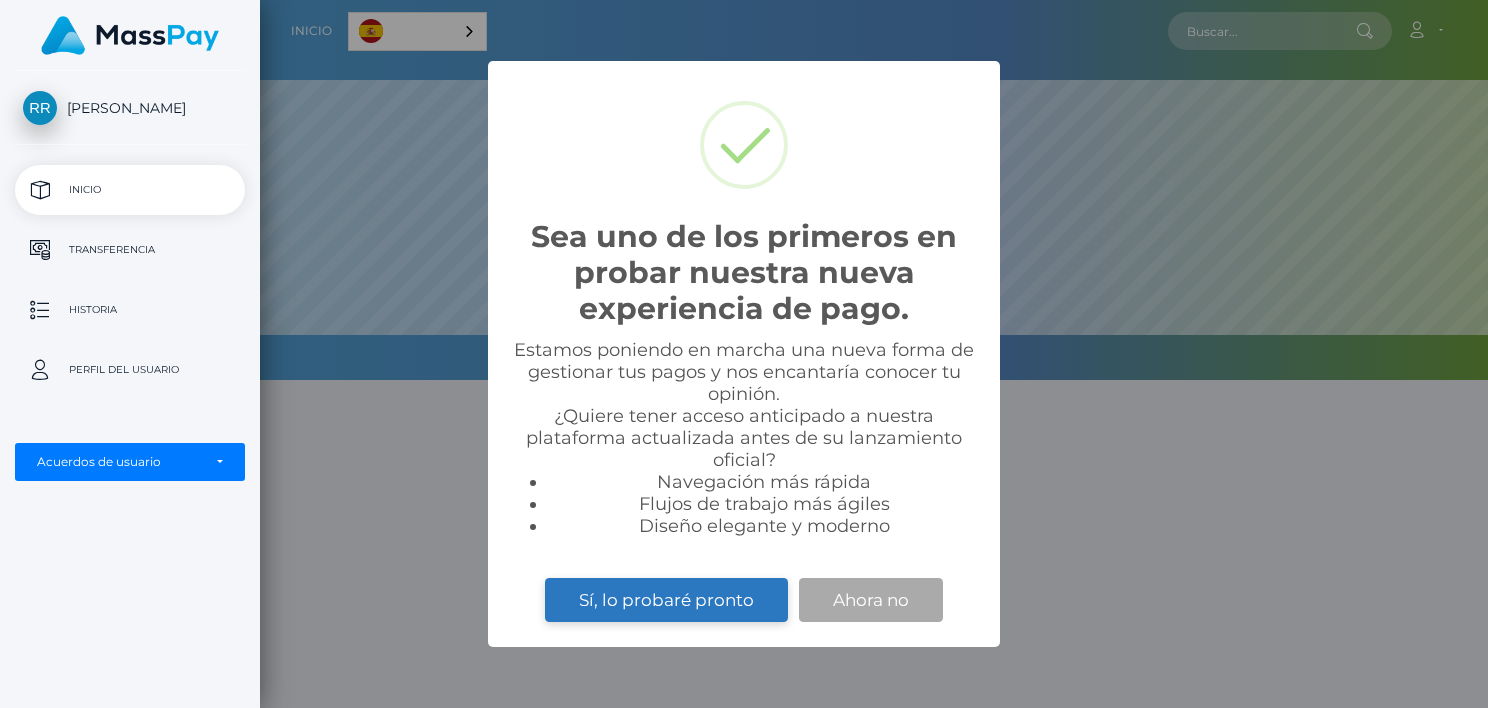 click on "Sí, lo probaré pronto" at bounding box center [666, 600] 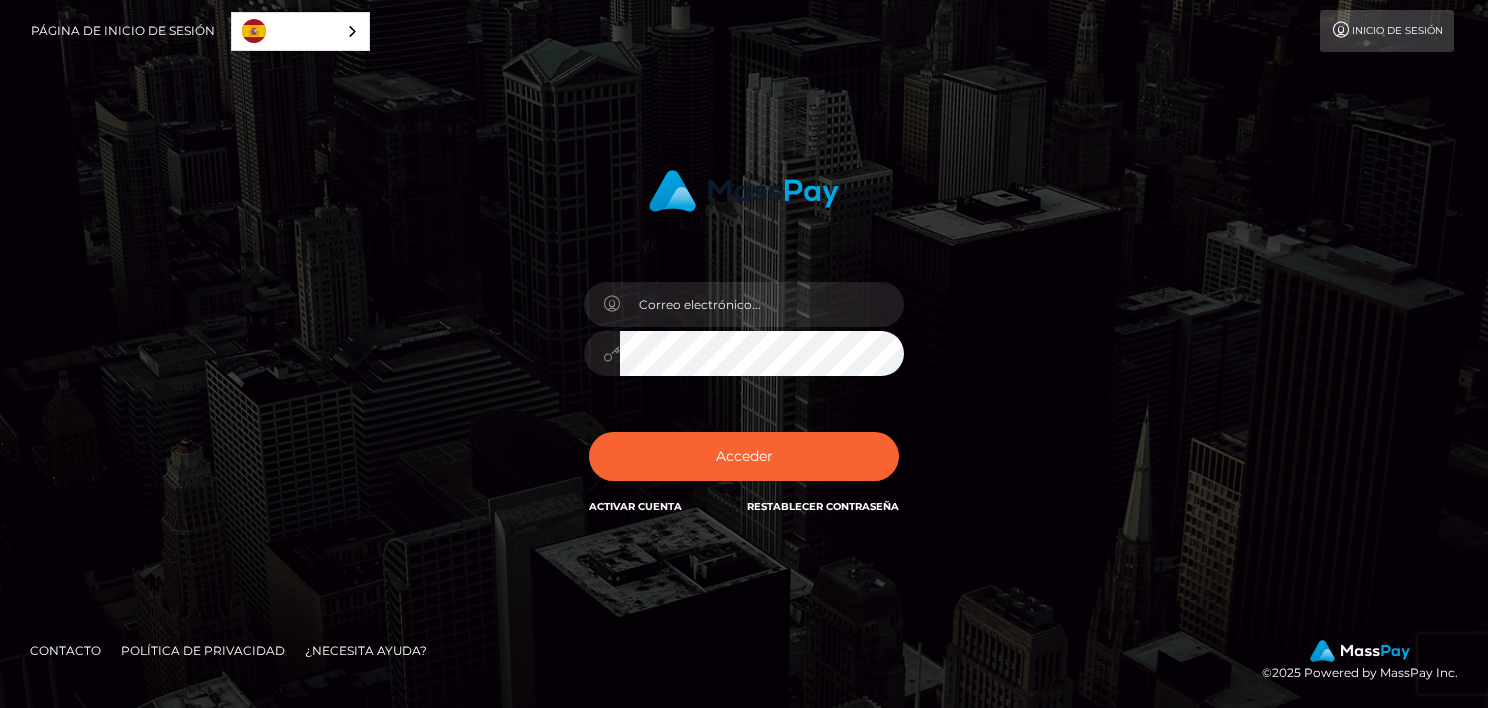 scroll, scrollTop: 0, scrollLeft: 0, axis: both 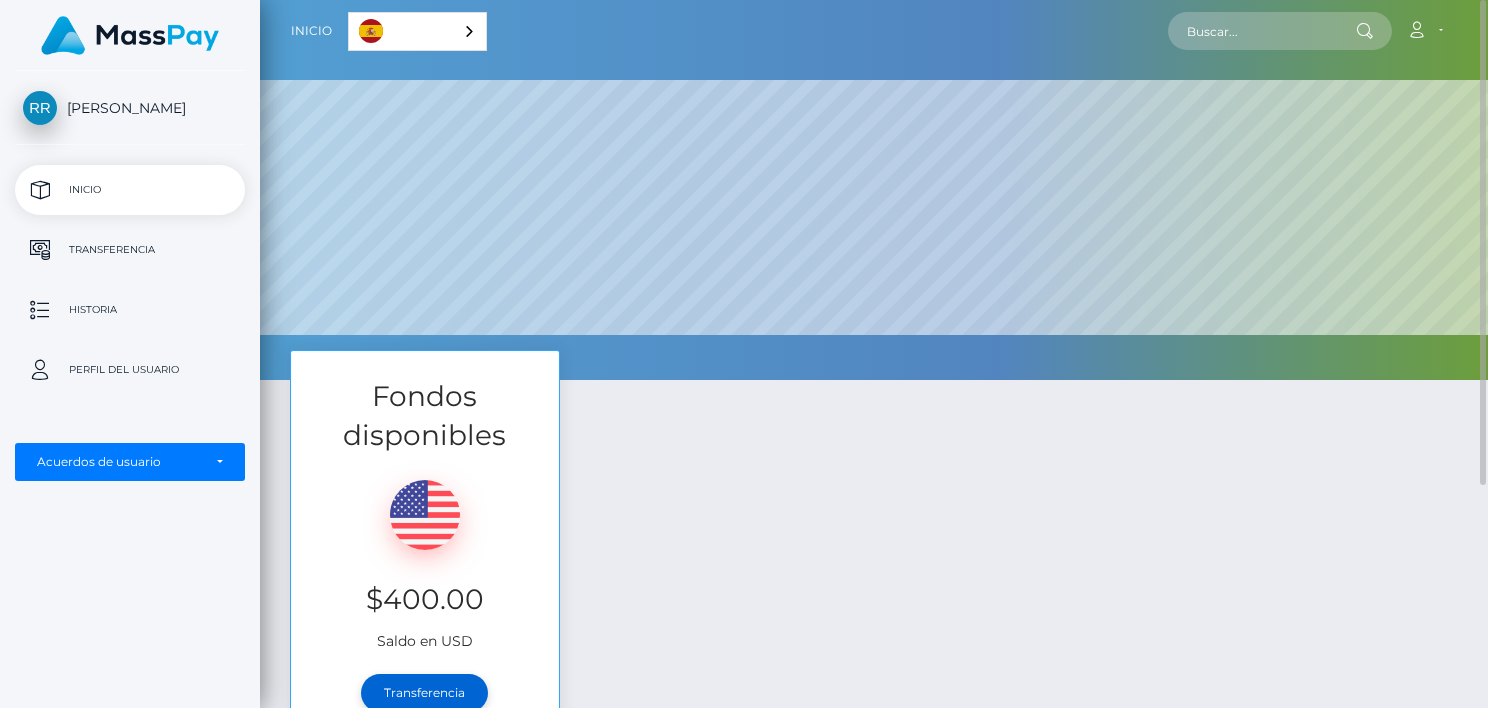click on "Transferencia" at bounding box center [424, 693] 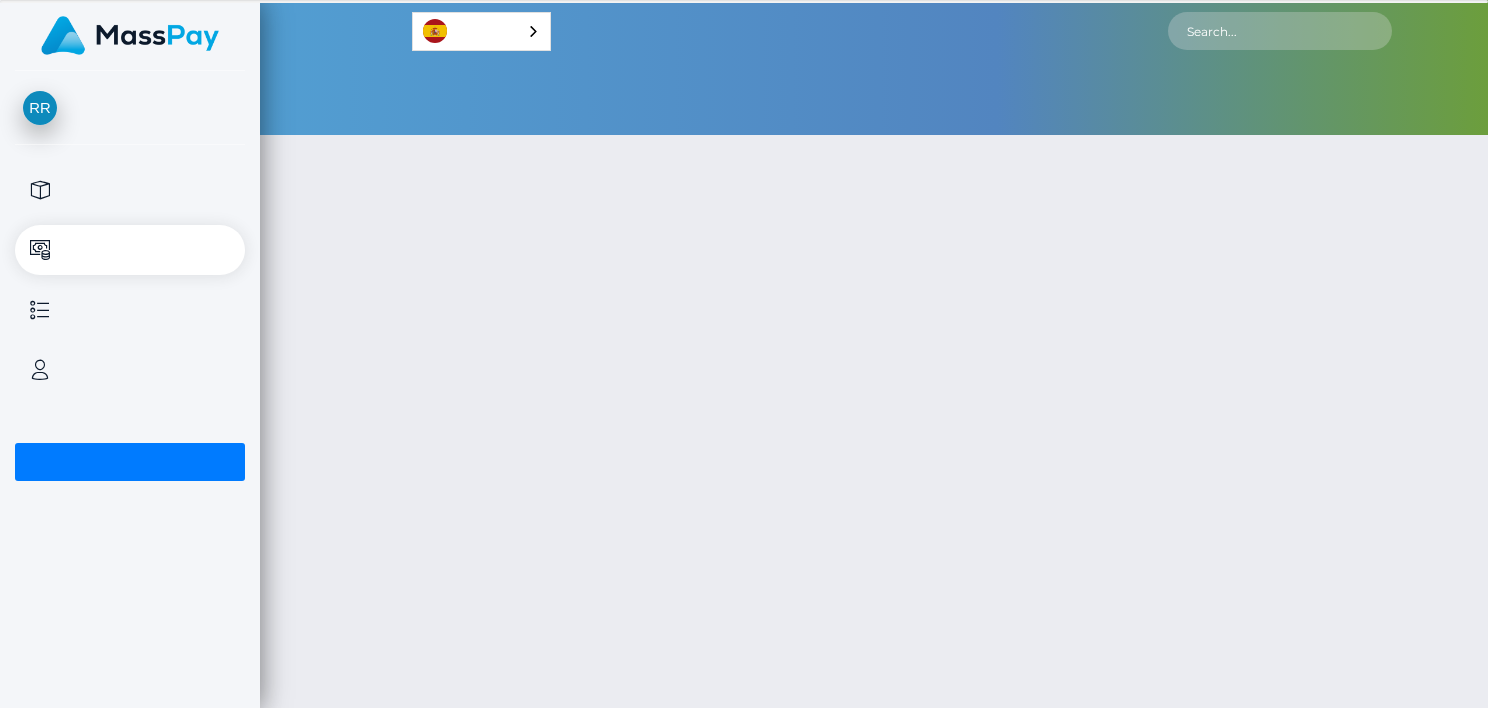 scroll, scrollTop: 0, scrollLeft: 0, axis: both 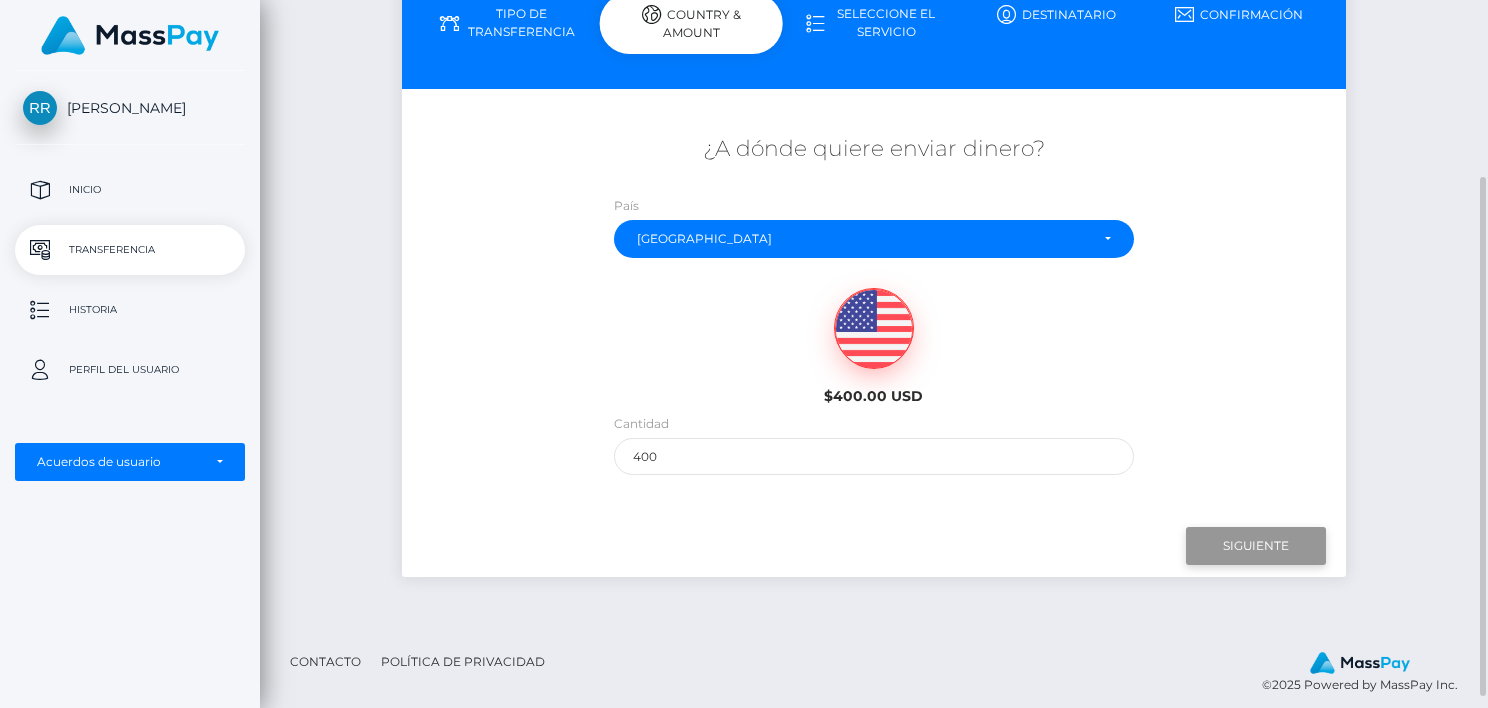 click on "Next" at bounding box center [1256, 546] 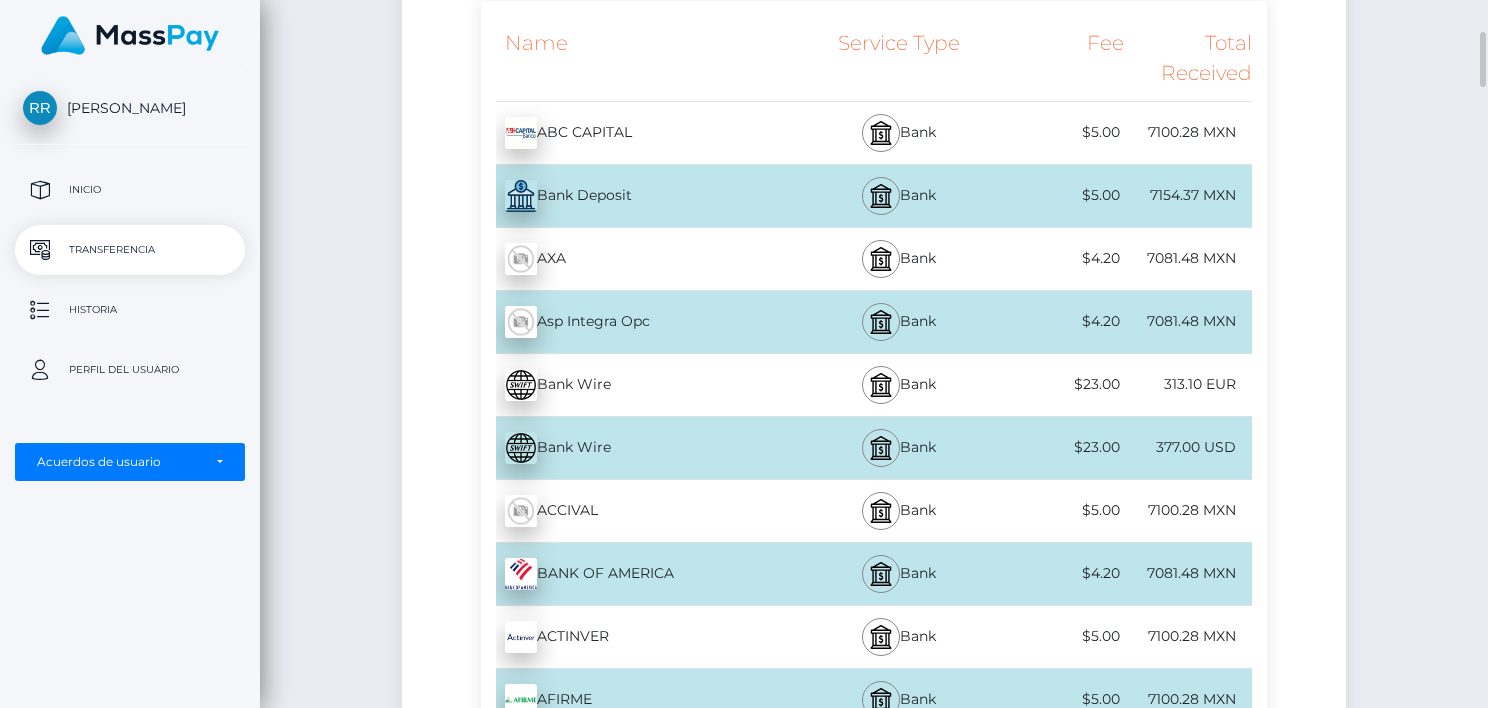 scroll, scrollTop: 432, scrollLeft: 0, axis: vertical 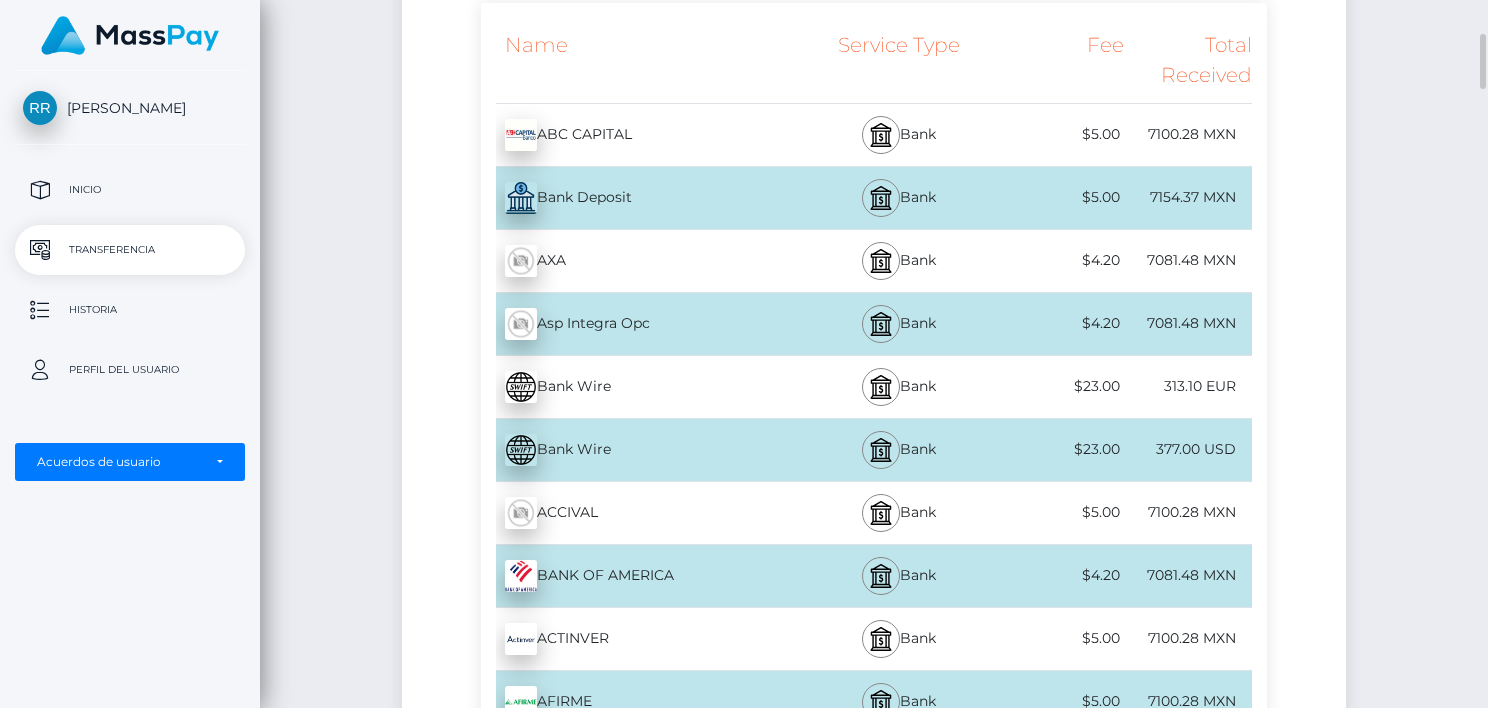 click on "Bank Deposit  - MXN" at bounding box center (641, 198) 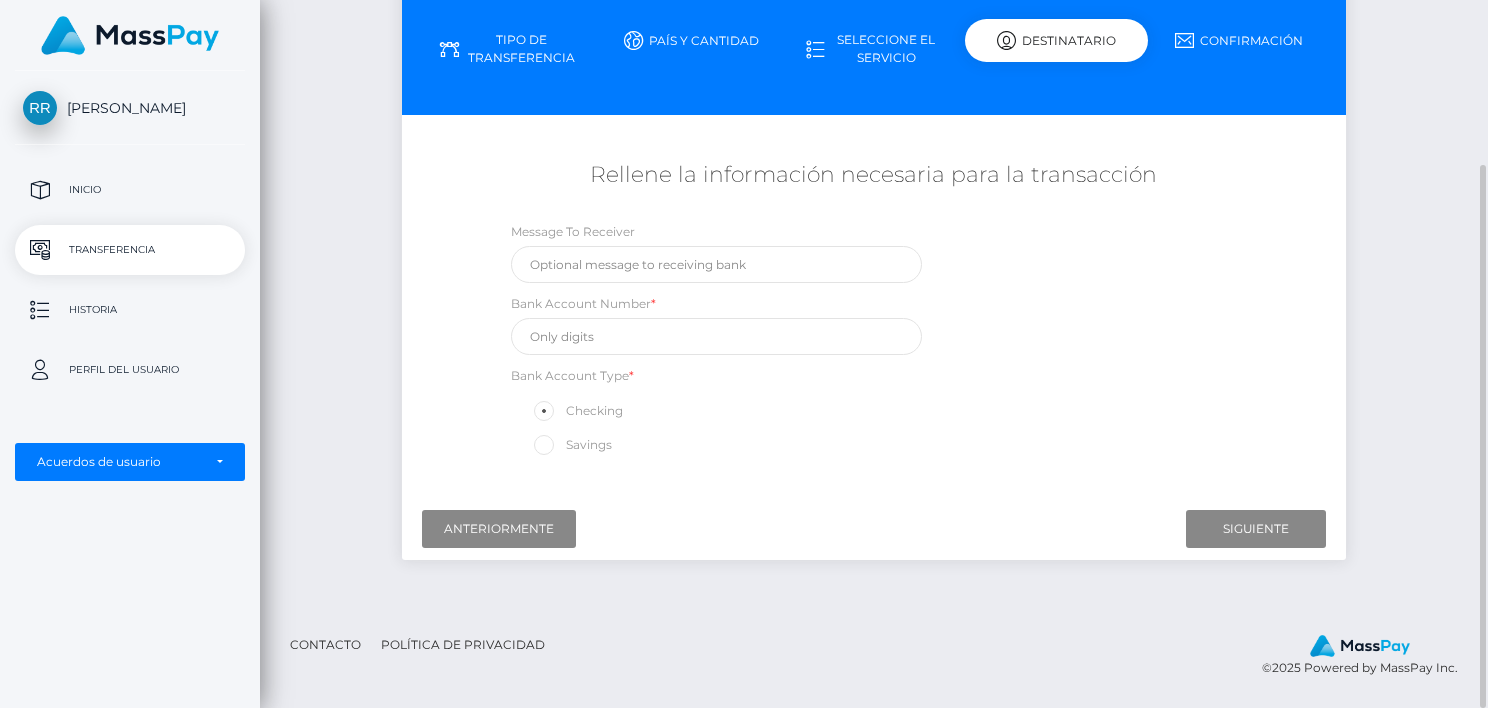scroll, scrollTop: 213, scrollLeft: 0, axis: vertical 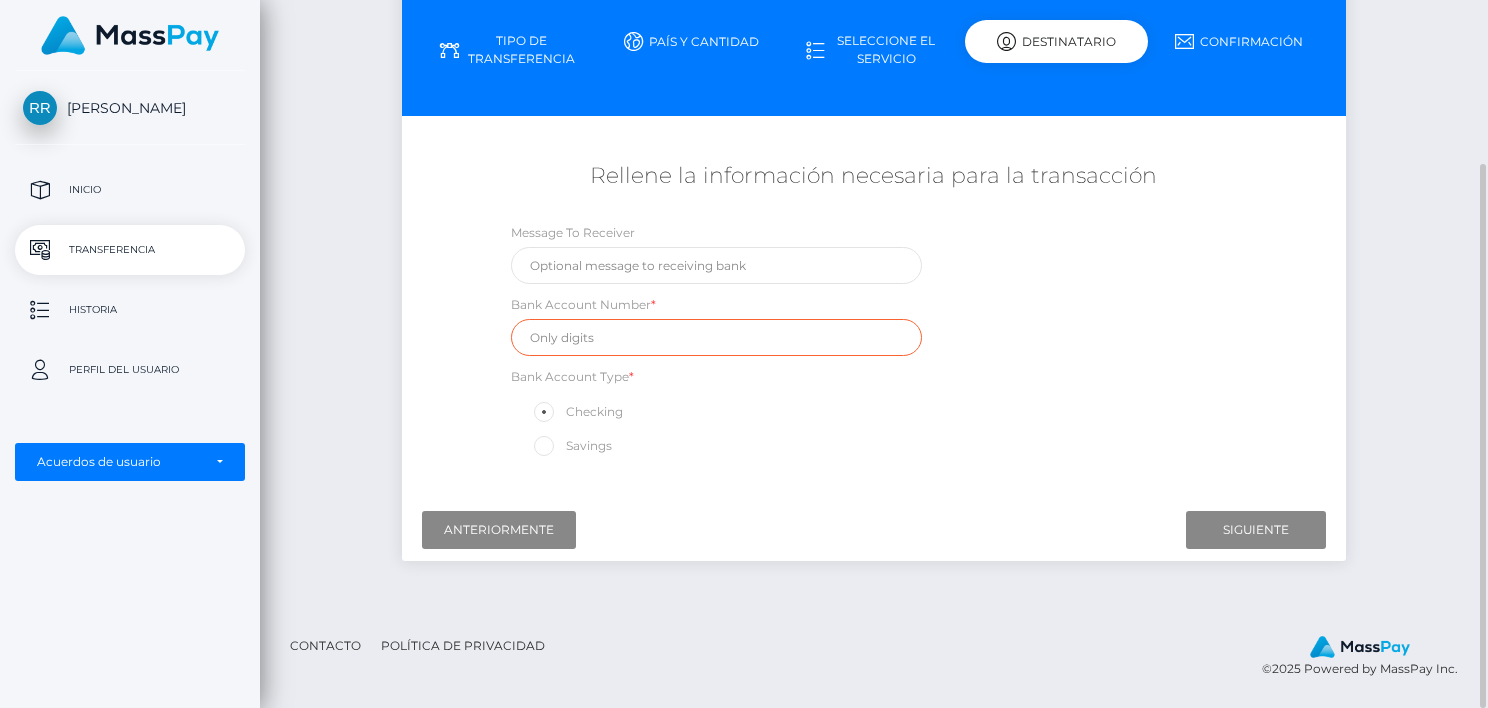 click at bounding box center (716, 337) 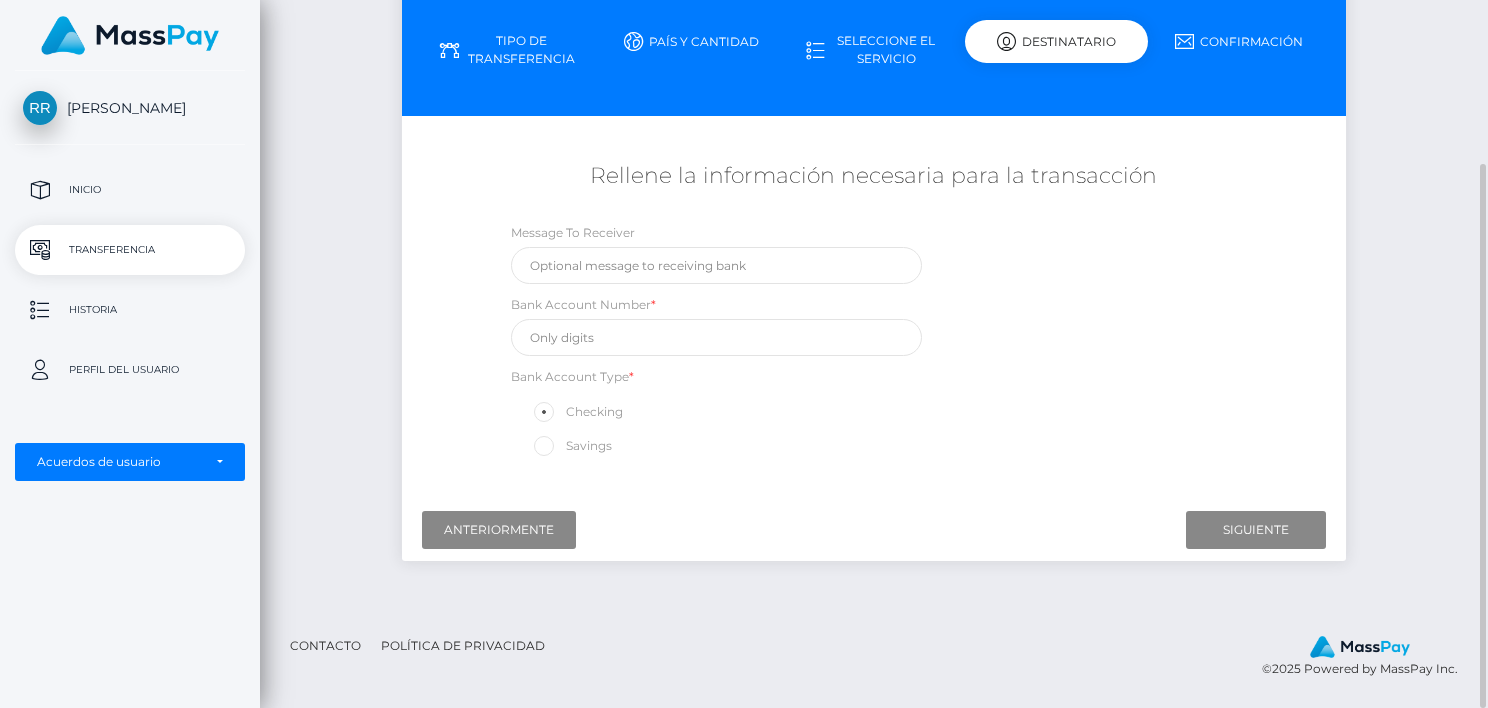 click on "Seleccione el servicio" at bounding box center (874, 50) 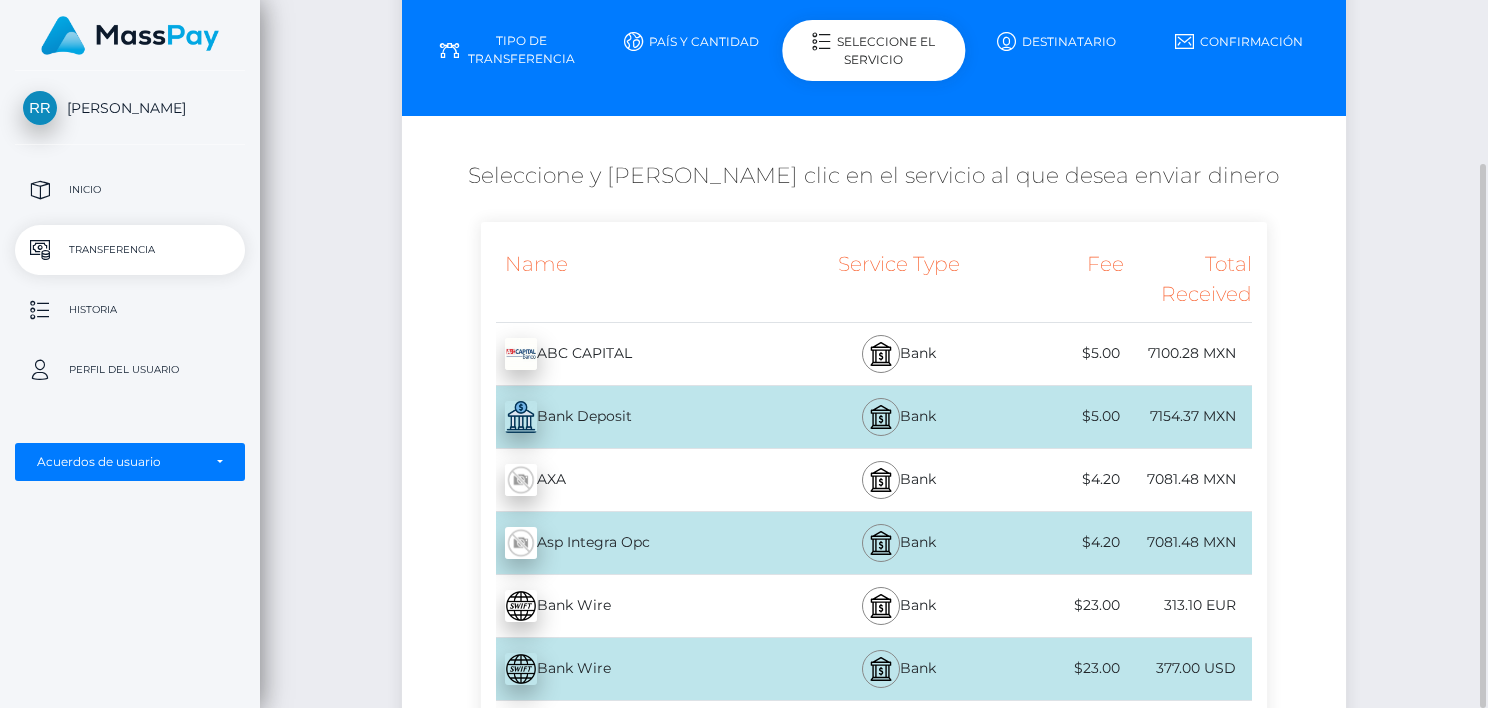 click on "País y cantidad" at bounding box center [691, 41] 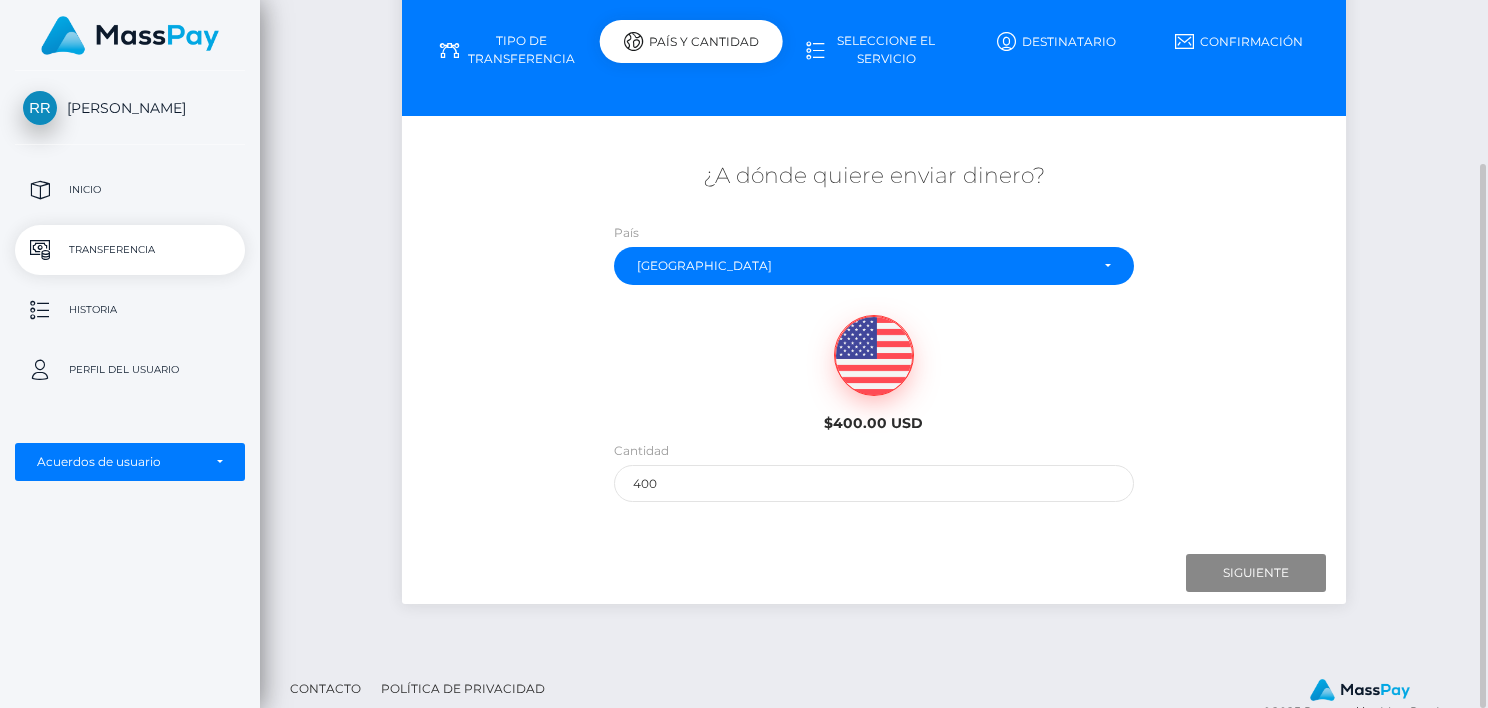 click on "Tipo de transferencia" at bounding box center [508, 50] 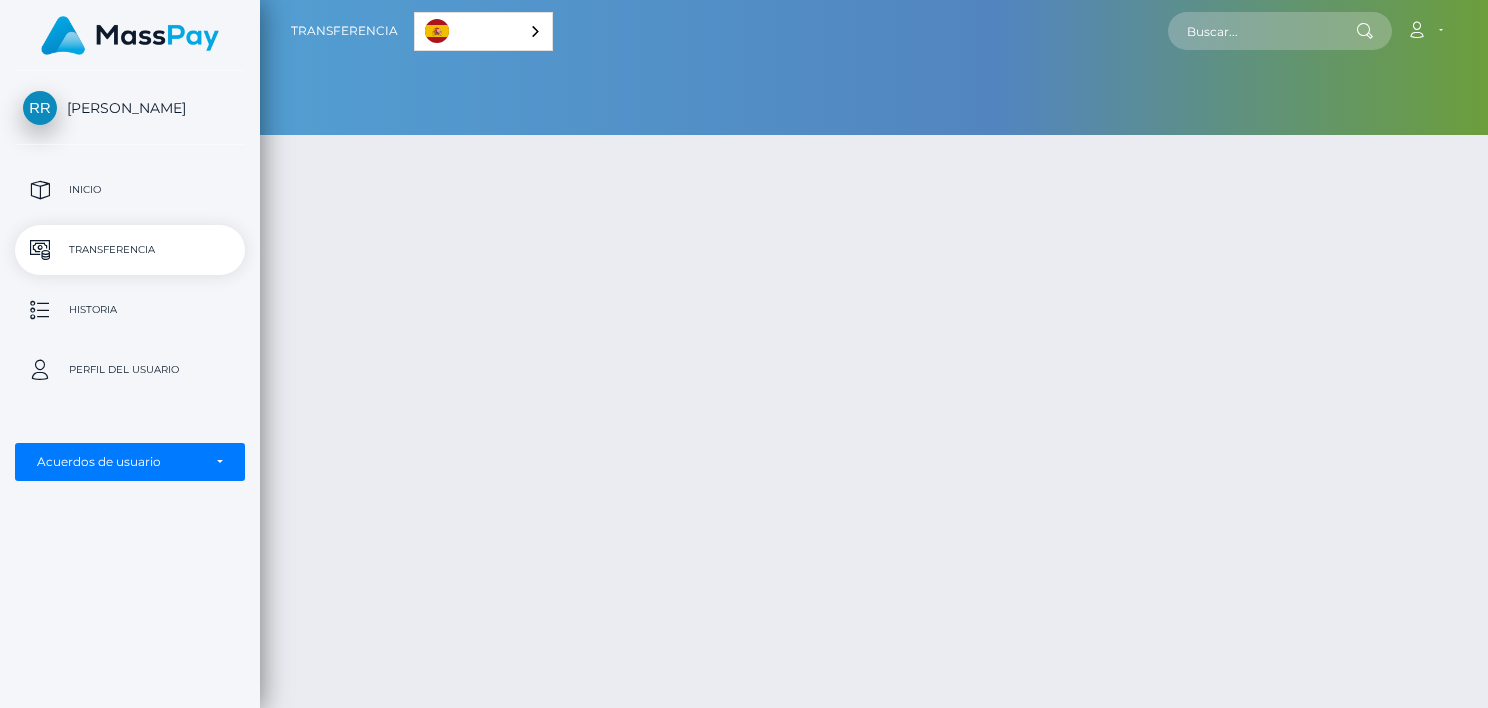 scroll, scrollTop: 0, scrollLeft: 0, axis: both 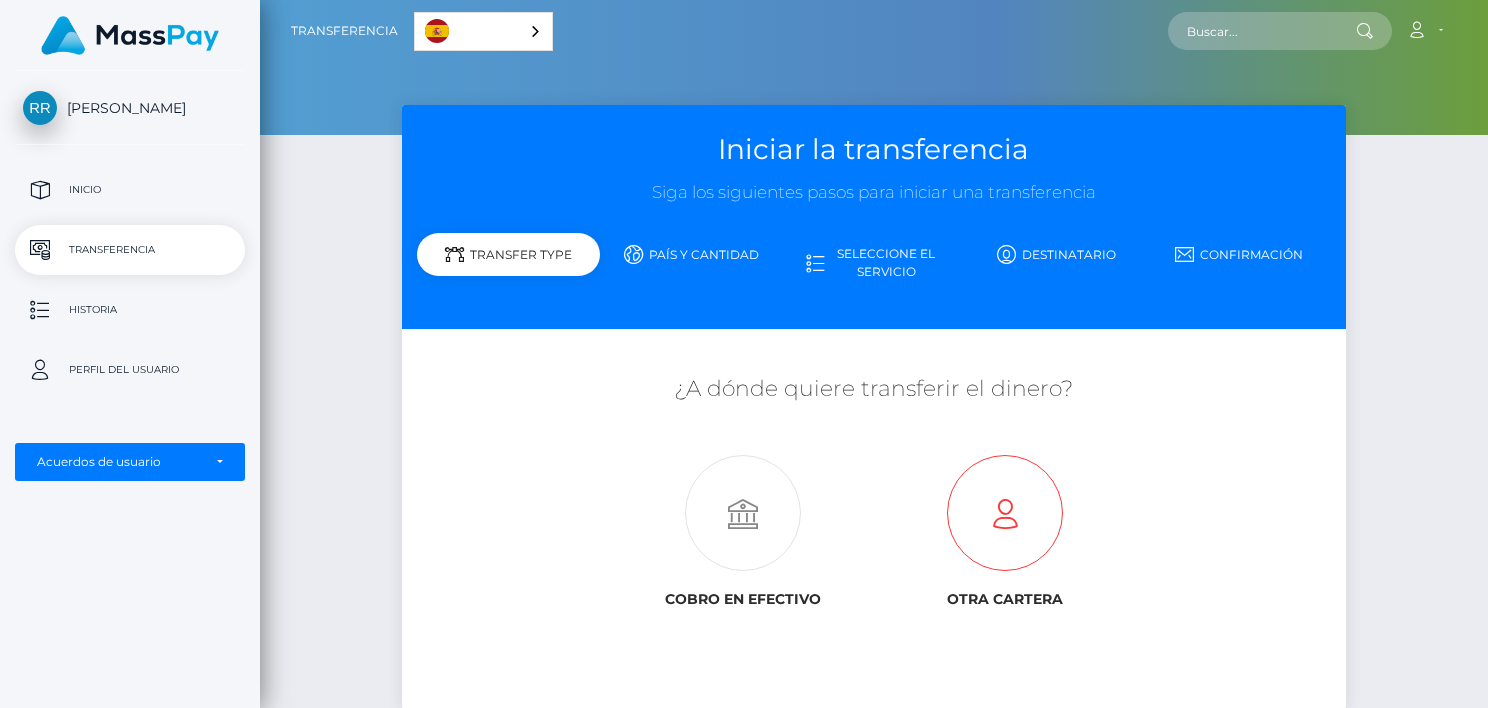 click at bounding box center (1005, 514) 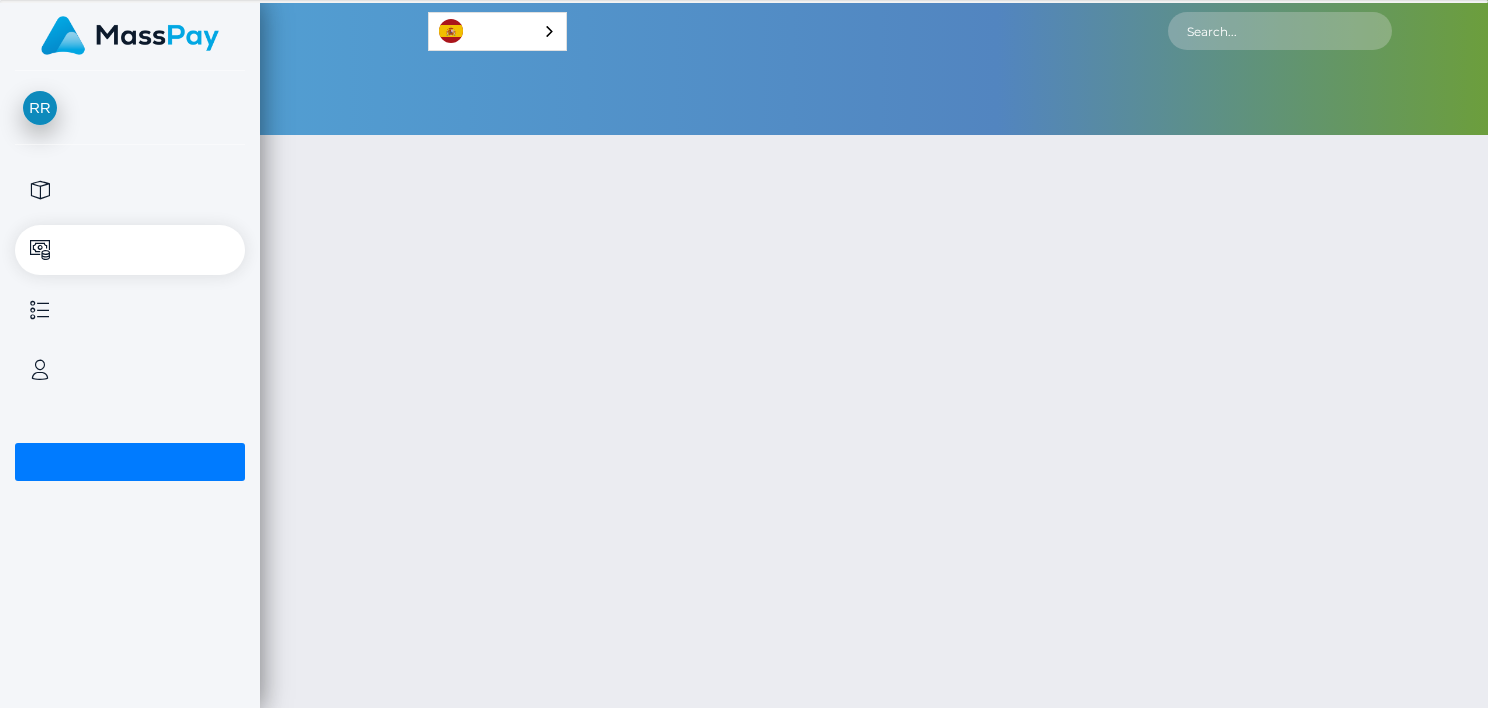 scroll, scrollTop: 0, scrollLeft: 0, axis: both 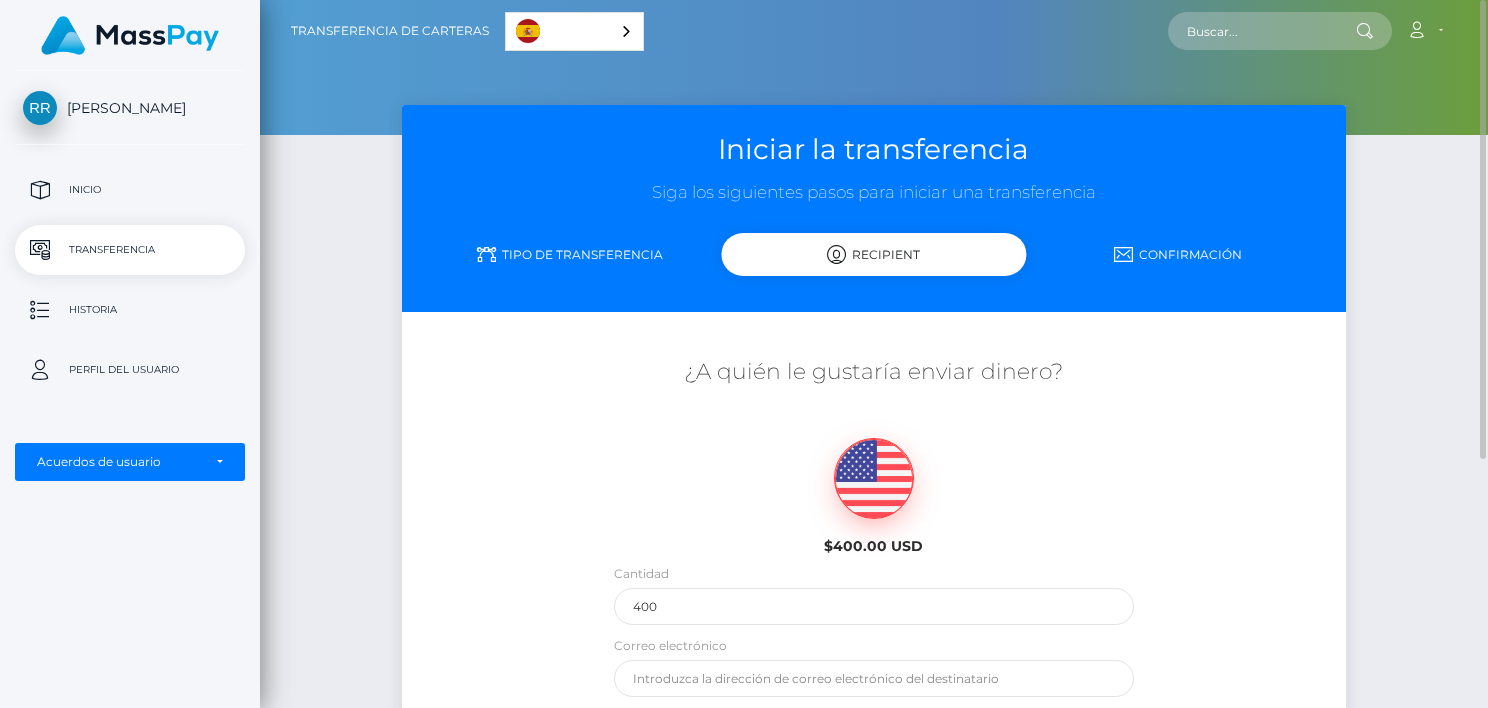 click on "Tipo de transferencia" at bounding box center [569, 254] 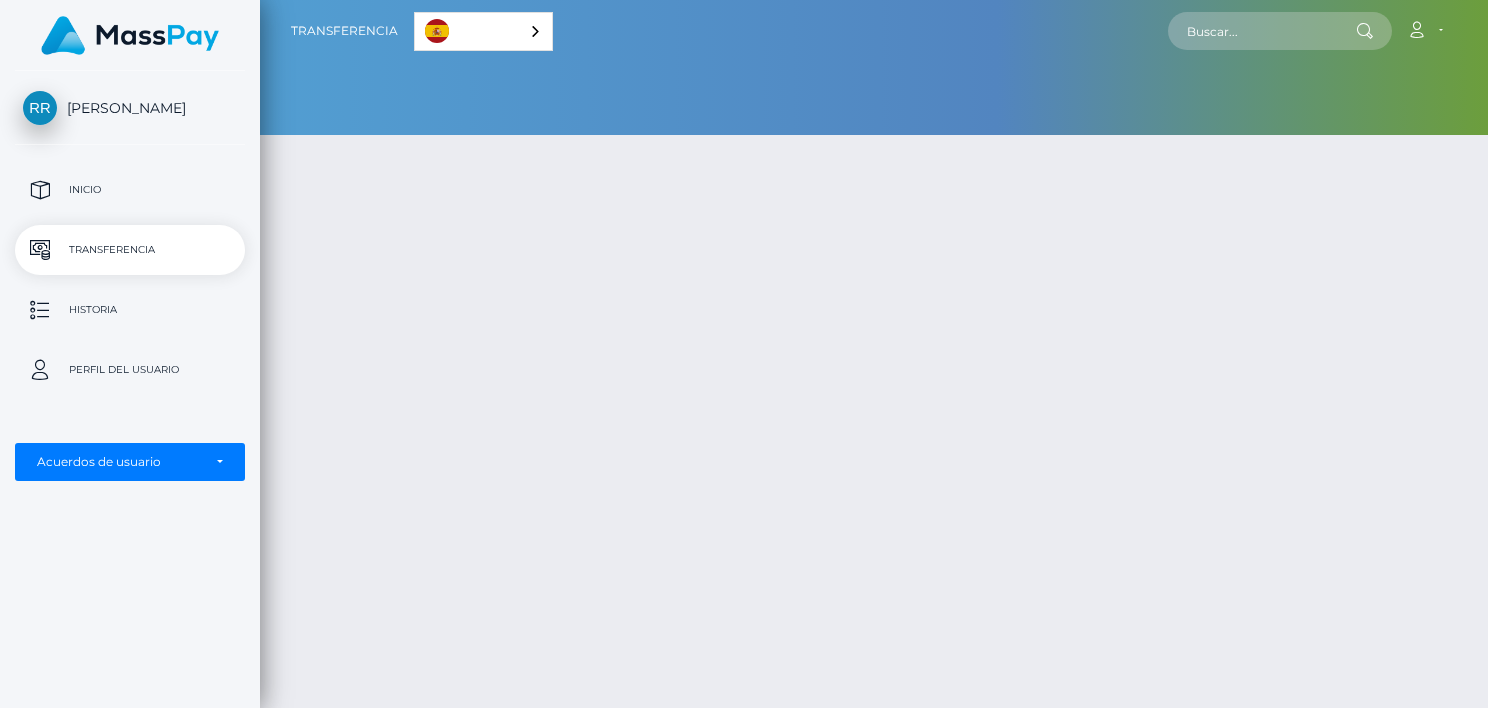 scroll, scrollTop: 0, scrollLeft: 0, axis: both 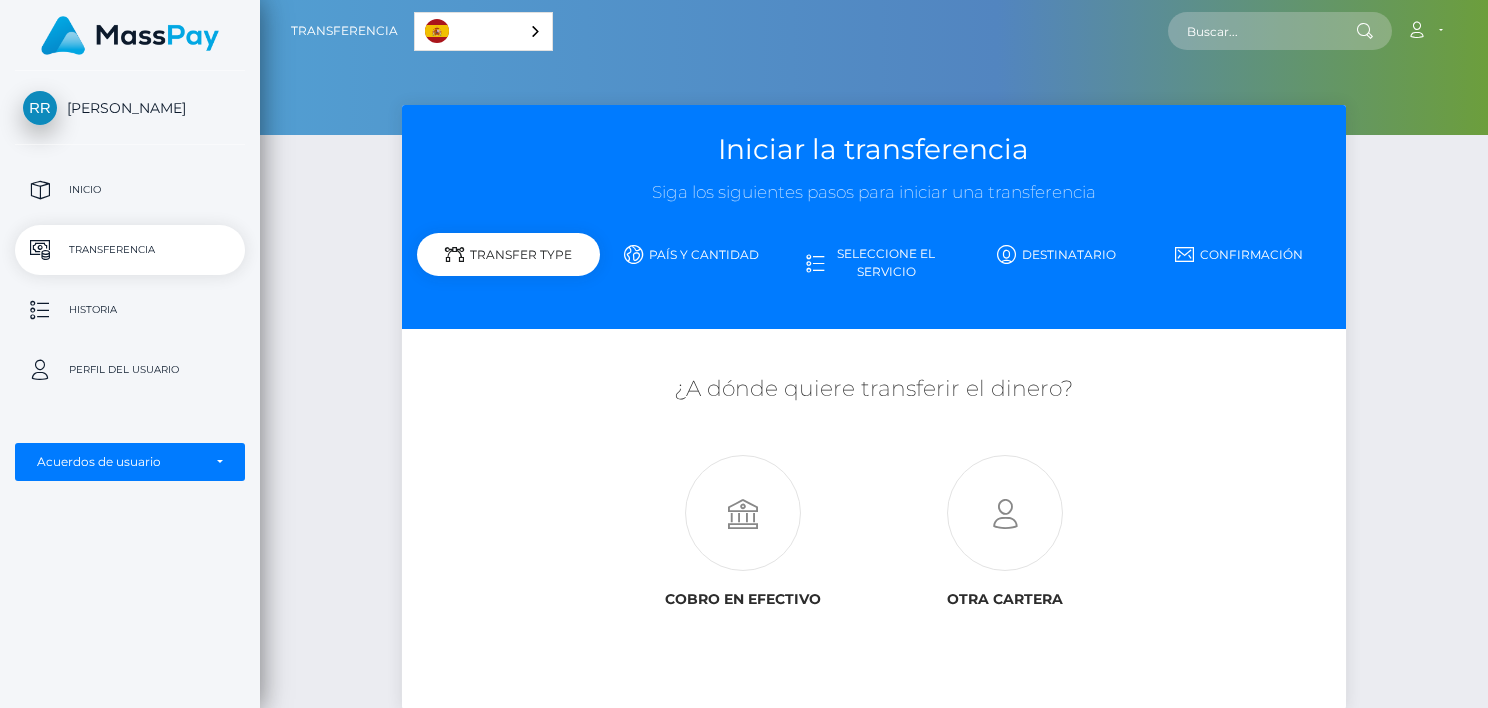 click on "País y cantidad" at bounding box center (691, 254) 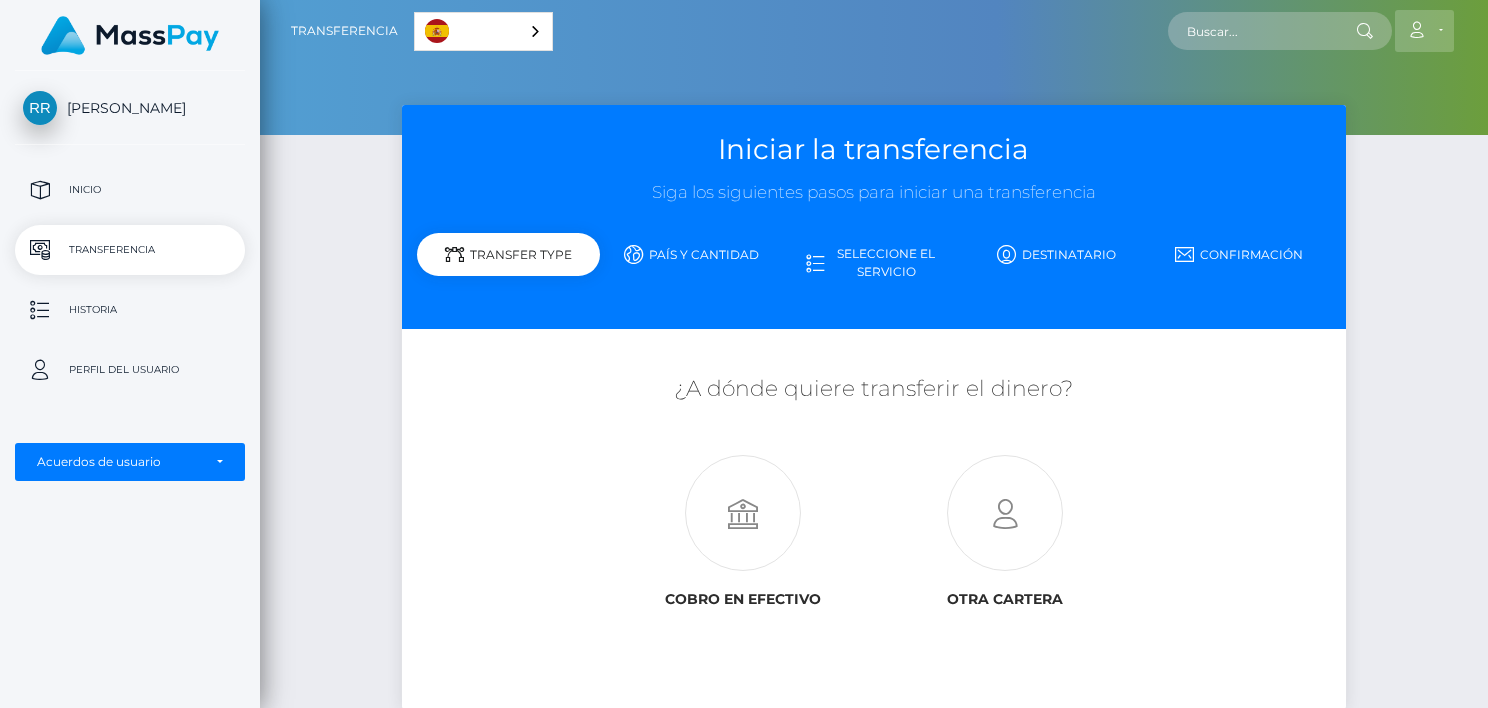 click on "Cuenta" at bounding box center (1424, 31) 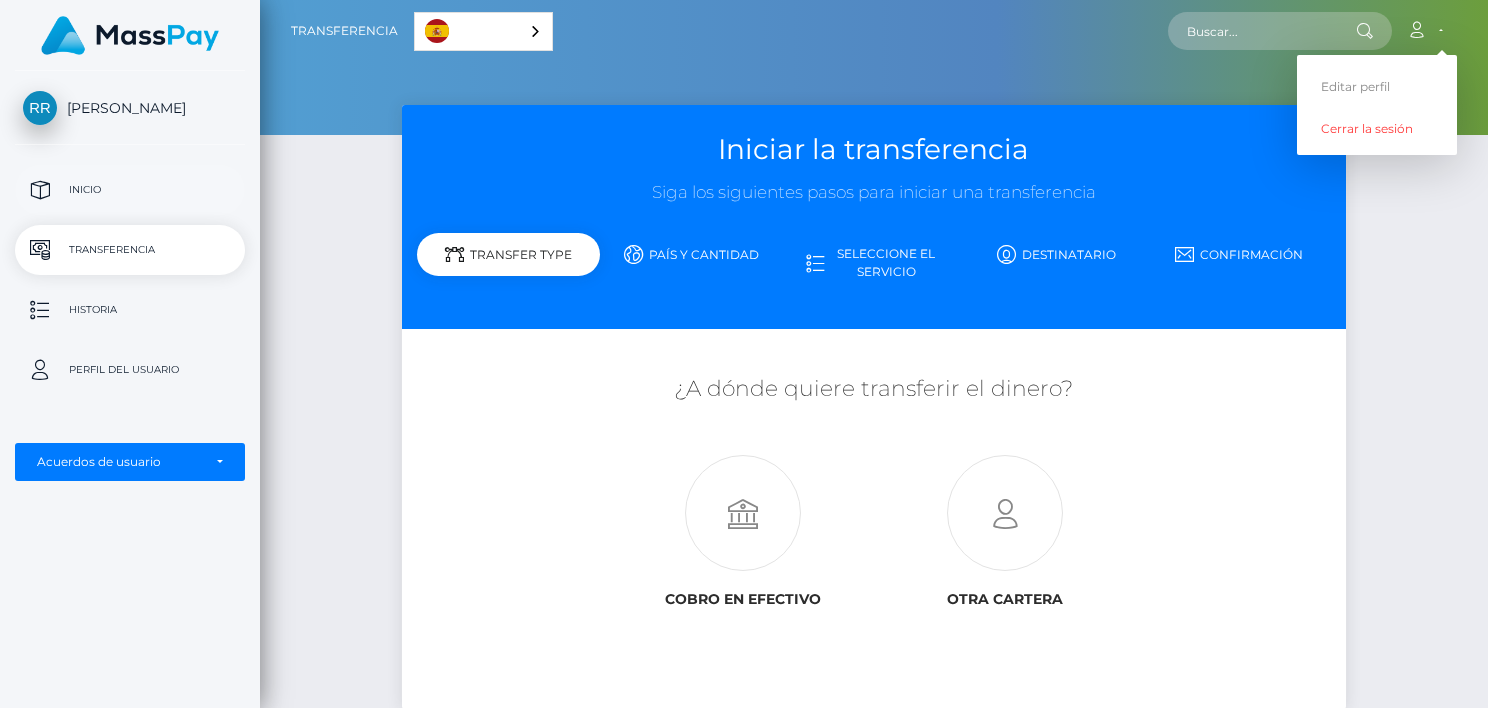 click on "Inicio" at bounding box center [130, 190] 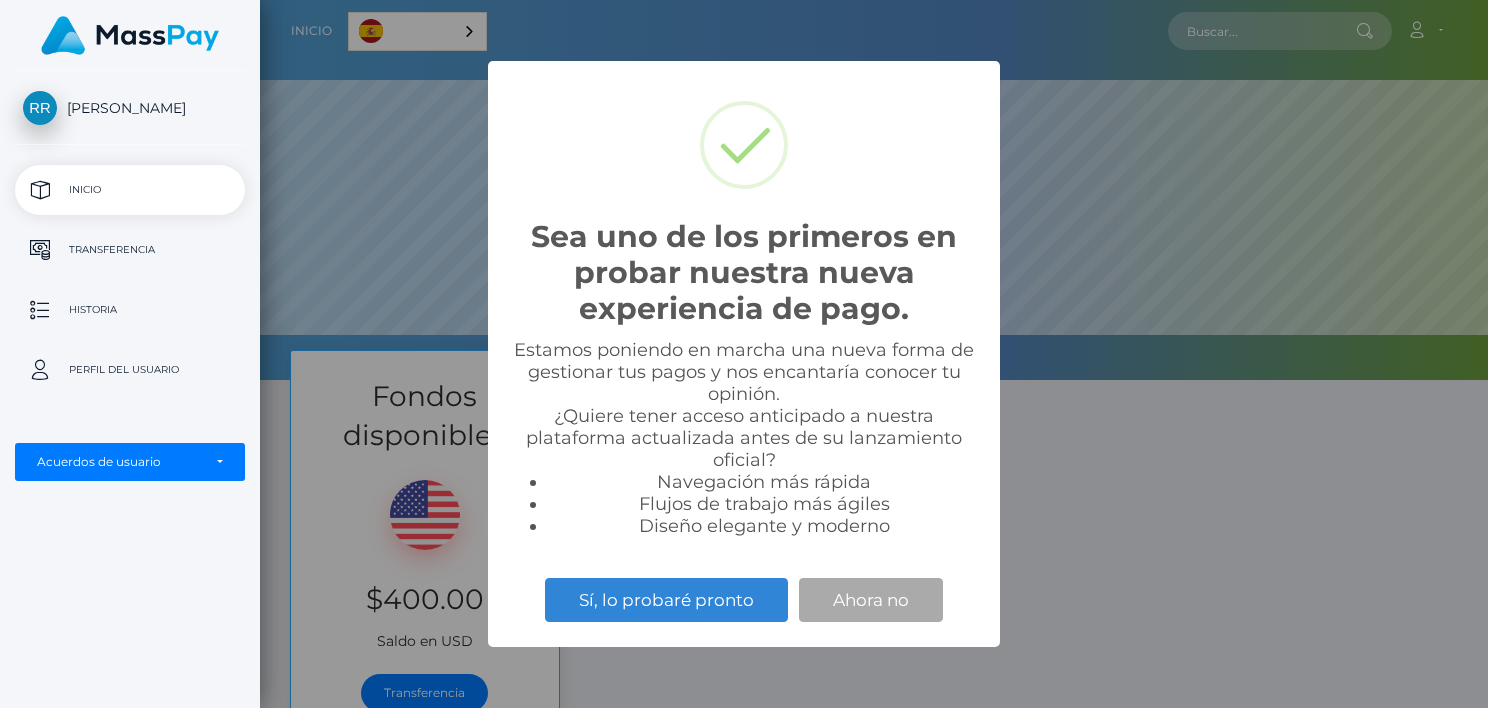 scroll, scrollTop: 0, scrollLeft: 0, axis: both 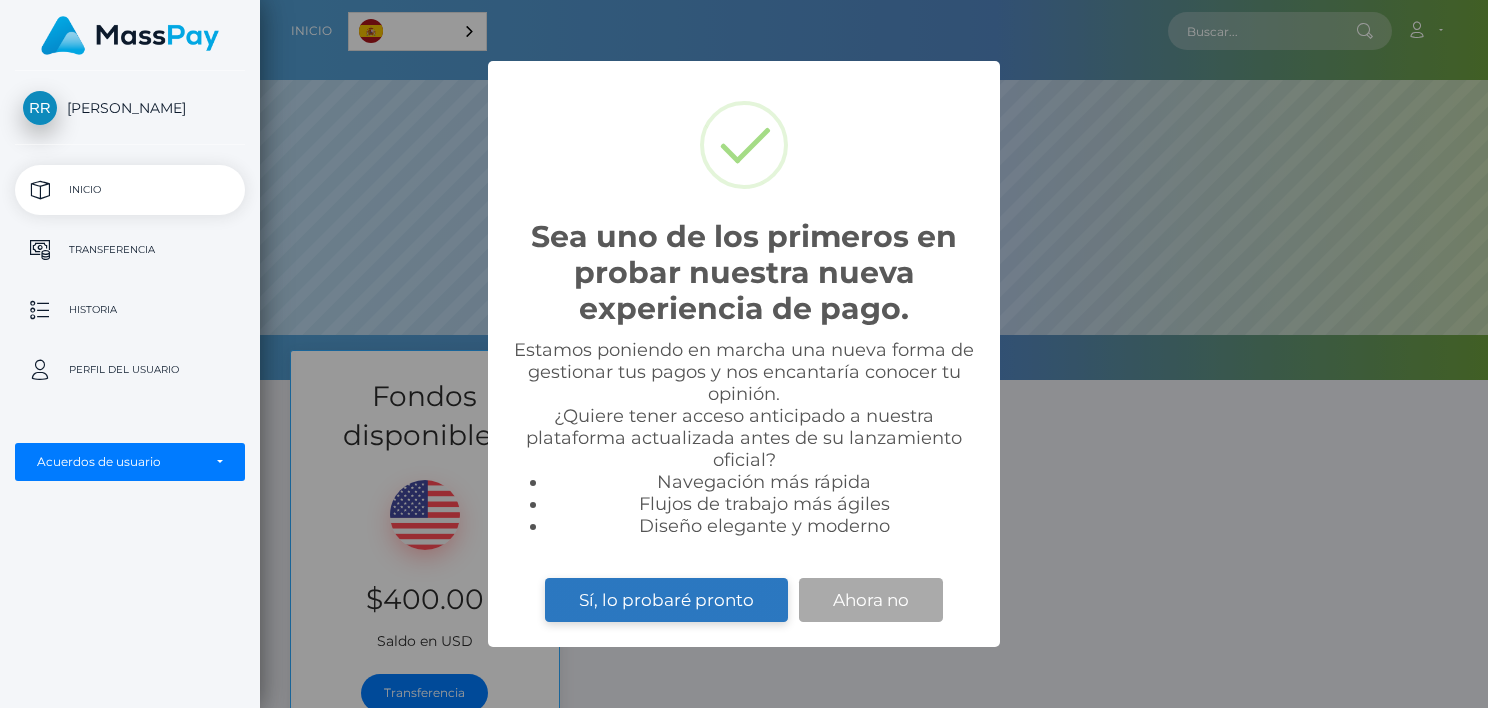 click on "Sí, lo probaré pronto" at bounding box center [666, 600] 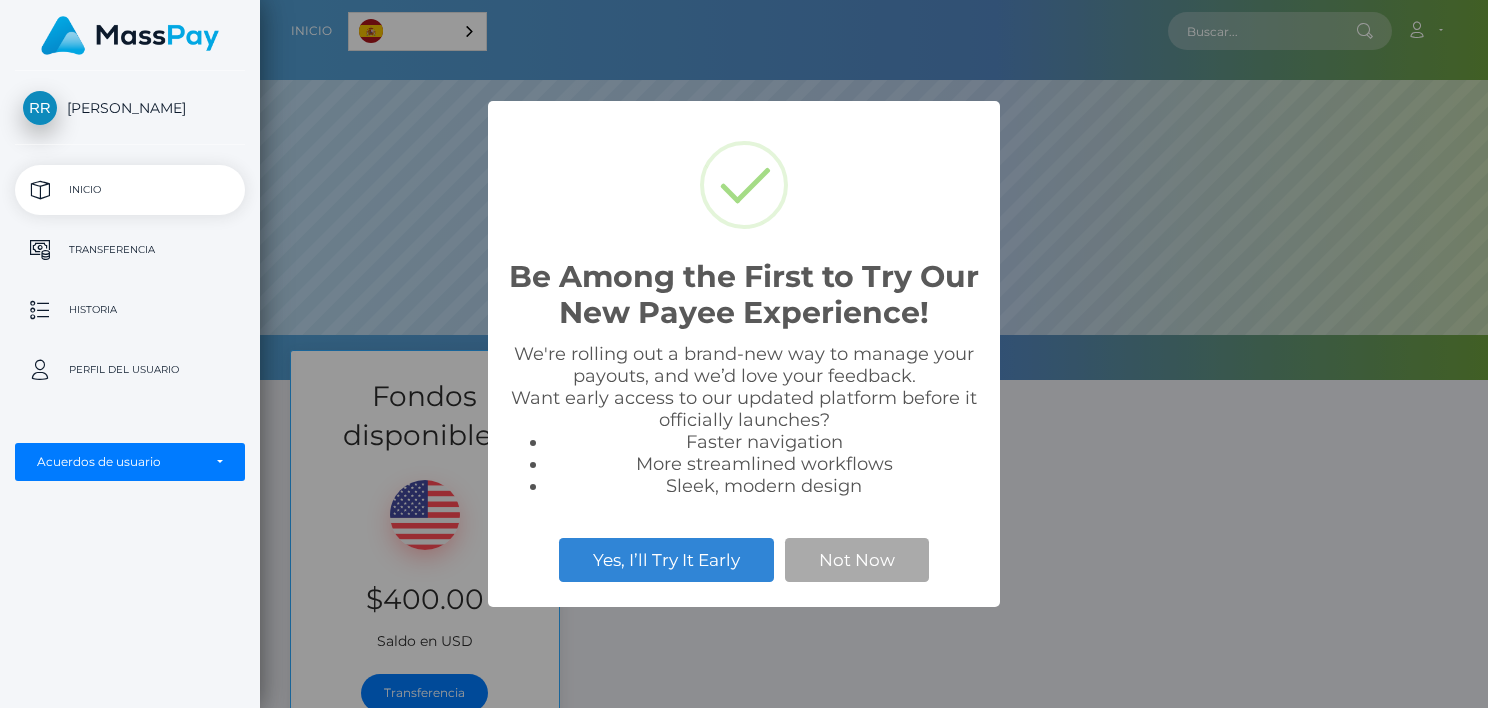 scroll, scrollTop: 0, scrollLeft: 0, axis: both 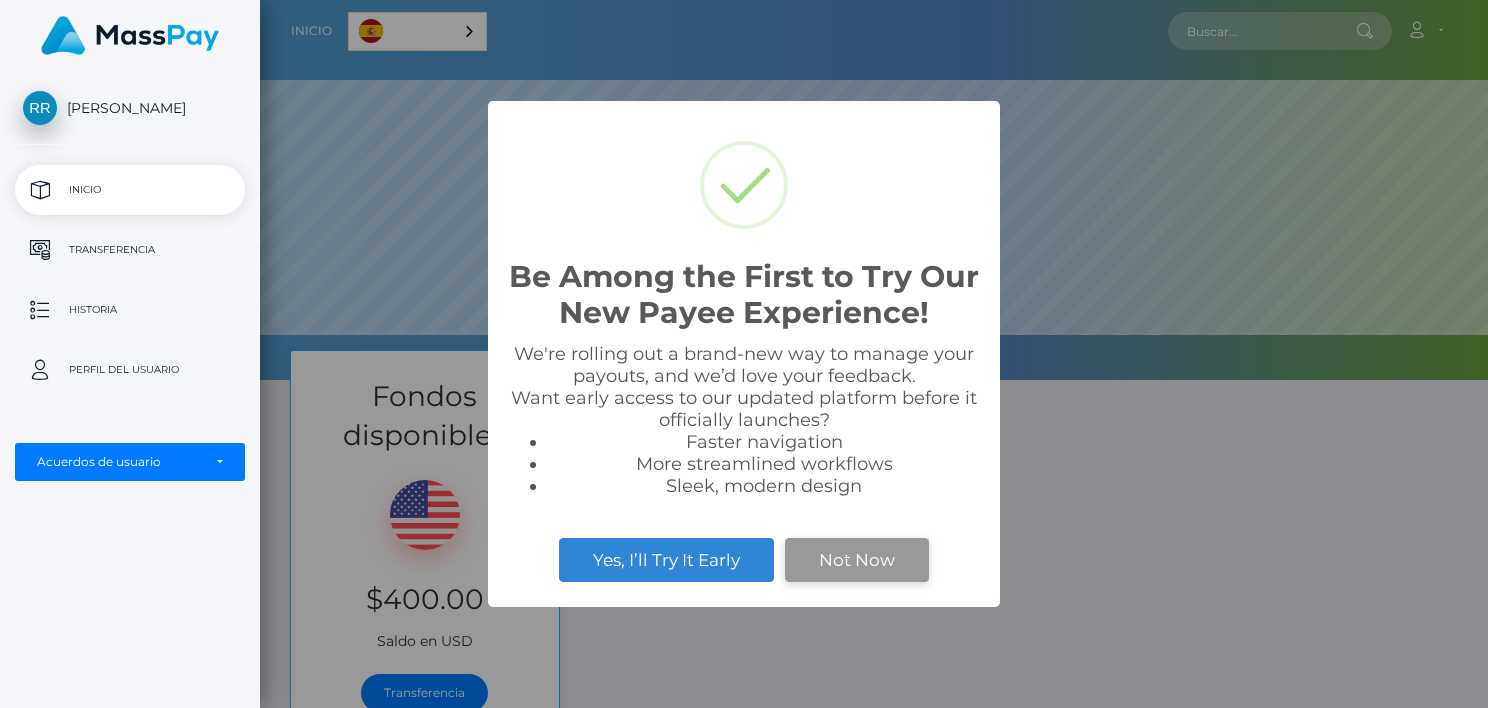 click on "Not Now" at bounding box center [857, 560] 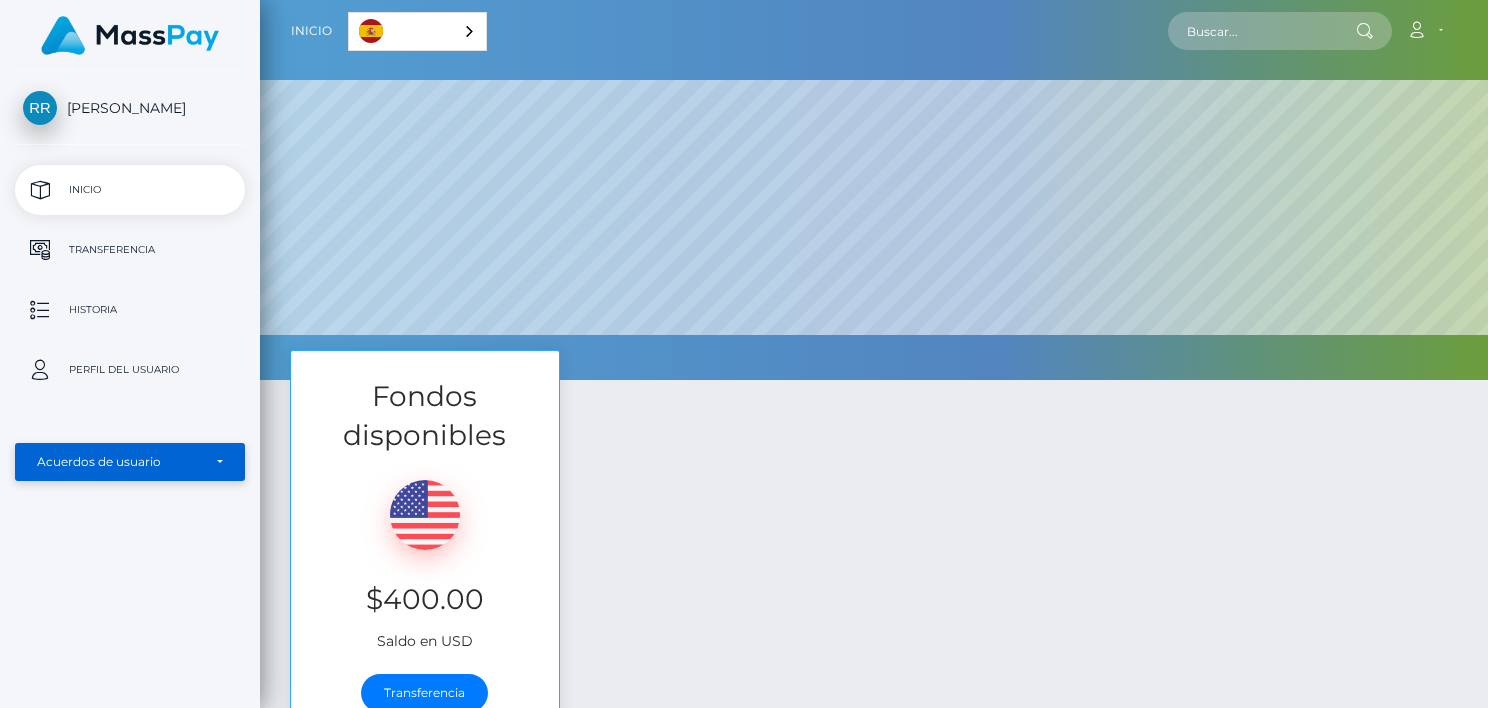 click on "Acuerdos de usuario" at bounding box center [130, 462] 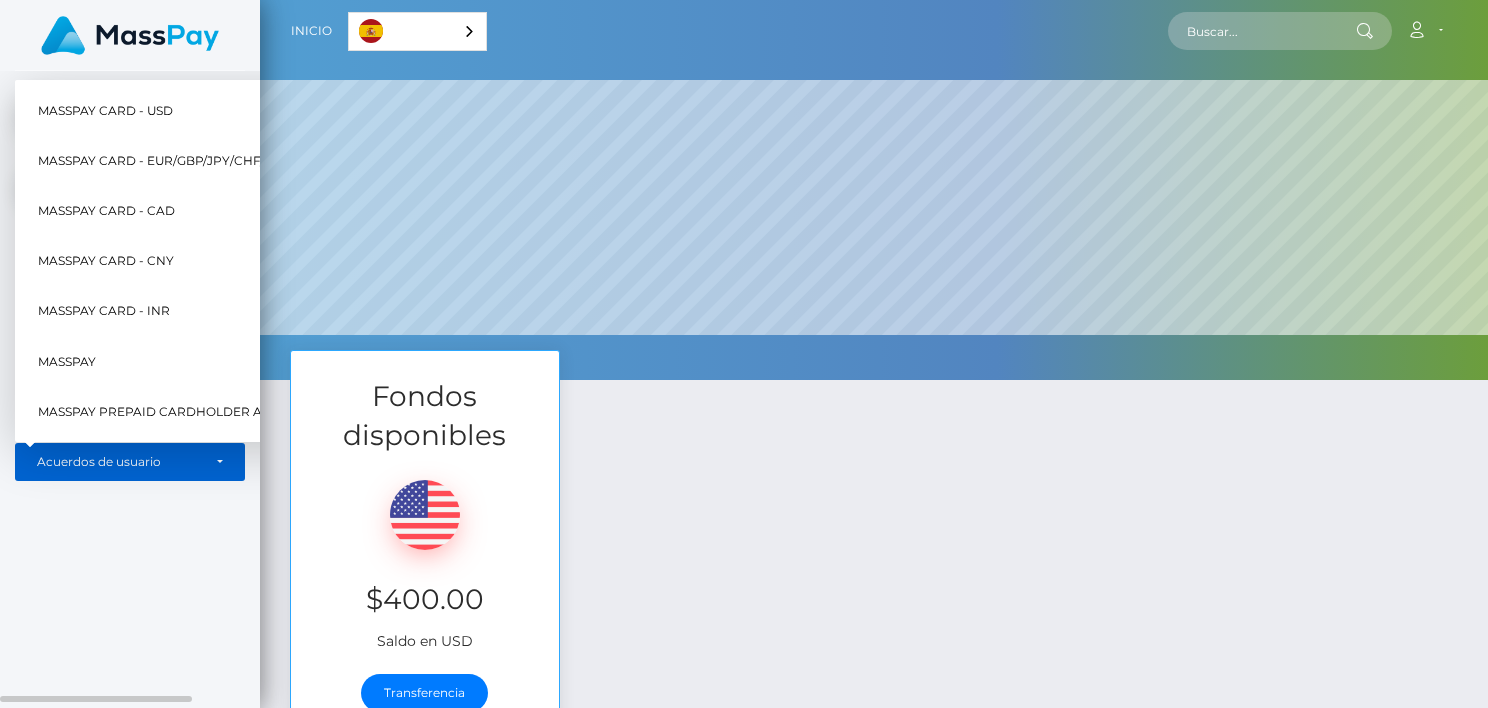 scroll, scrollTop: 0, scrollLeft: 0, axis: both 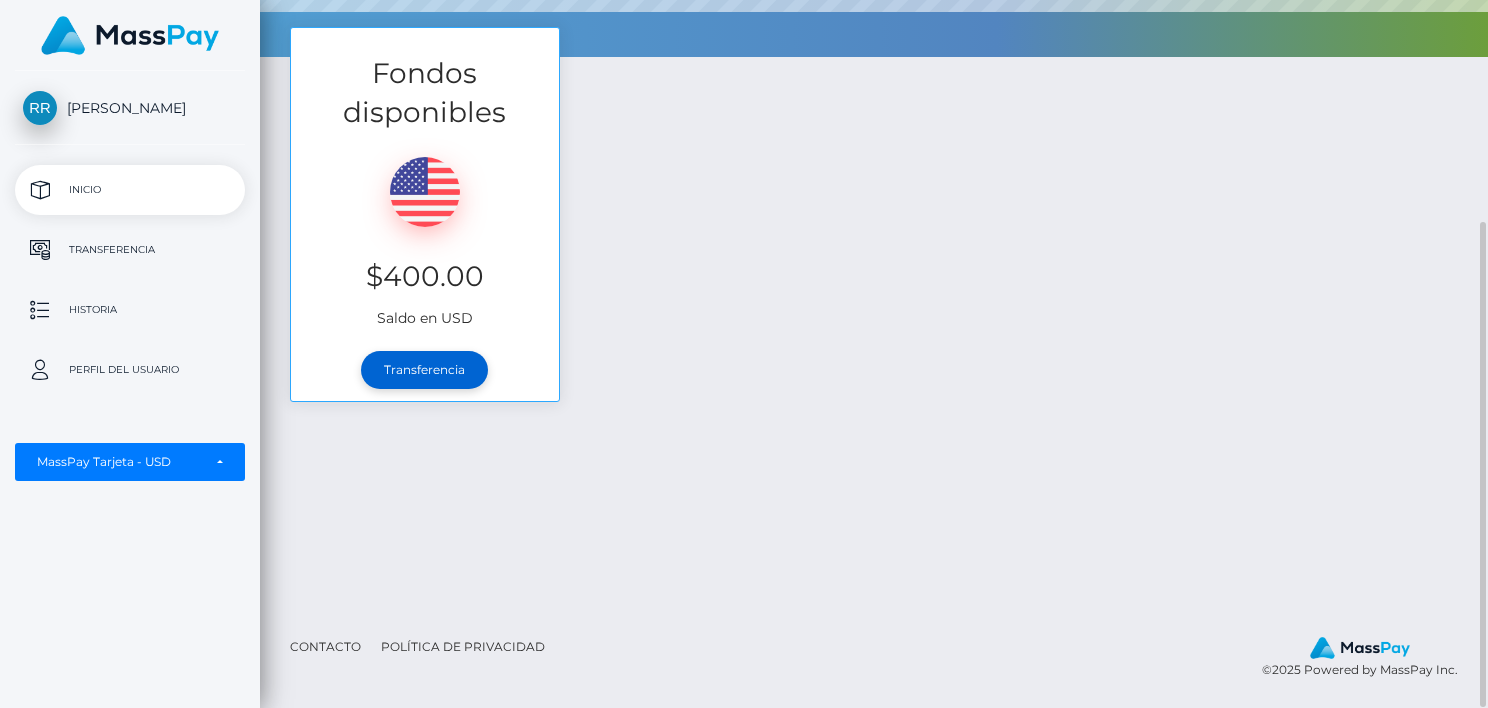 click on "Transferencia" at bounding box center [424, 370] 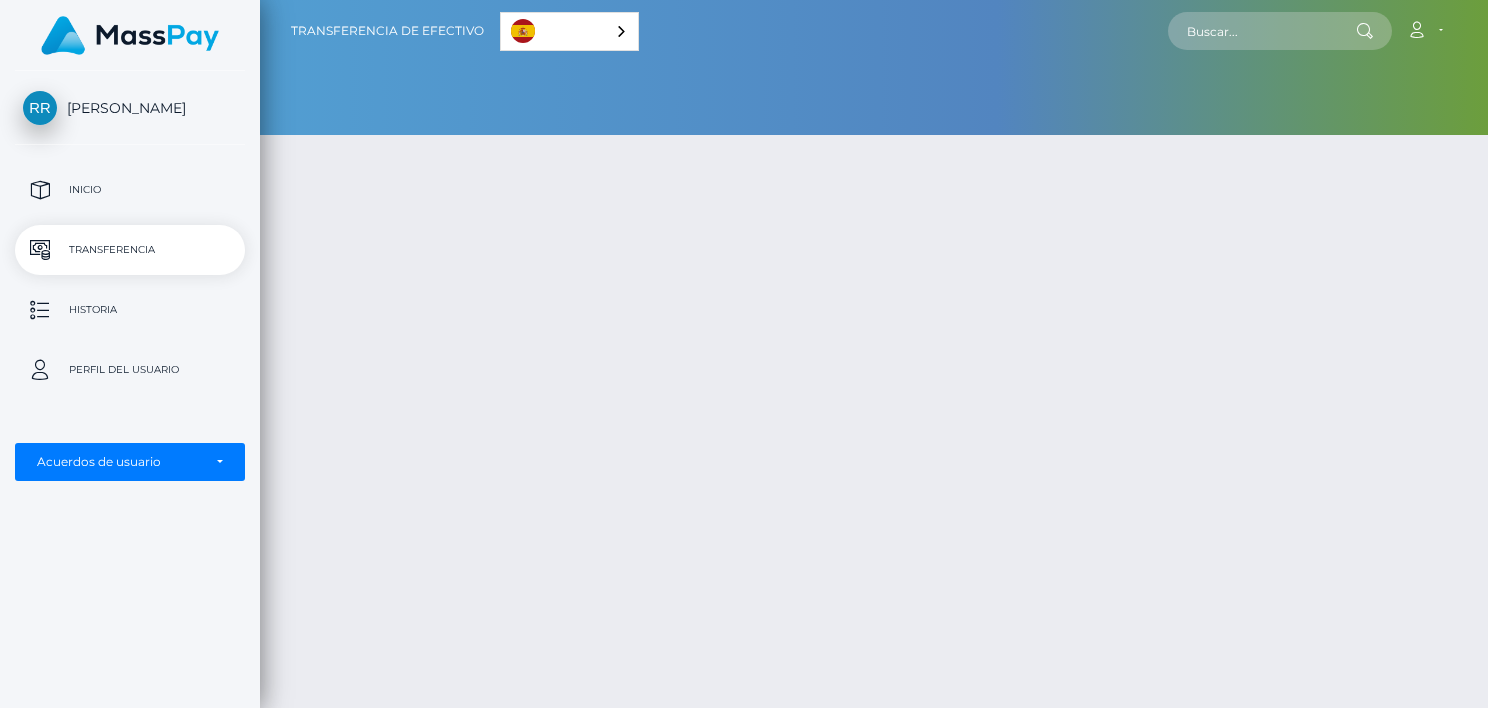 scroll, scrollTop: 0, scrollLeft: 0, axis: both 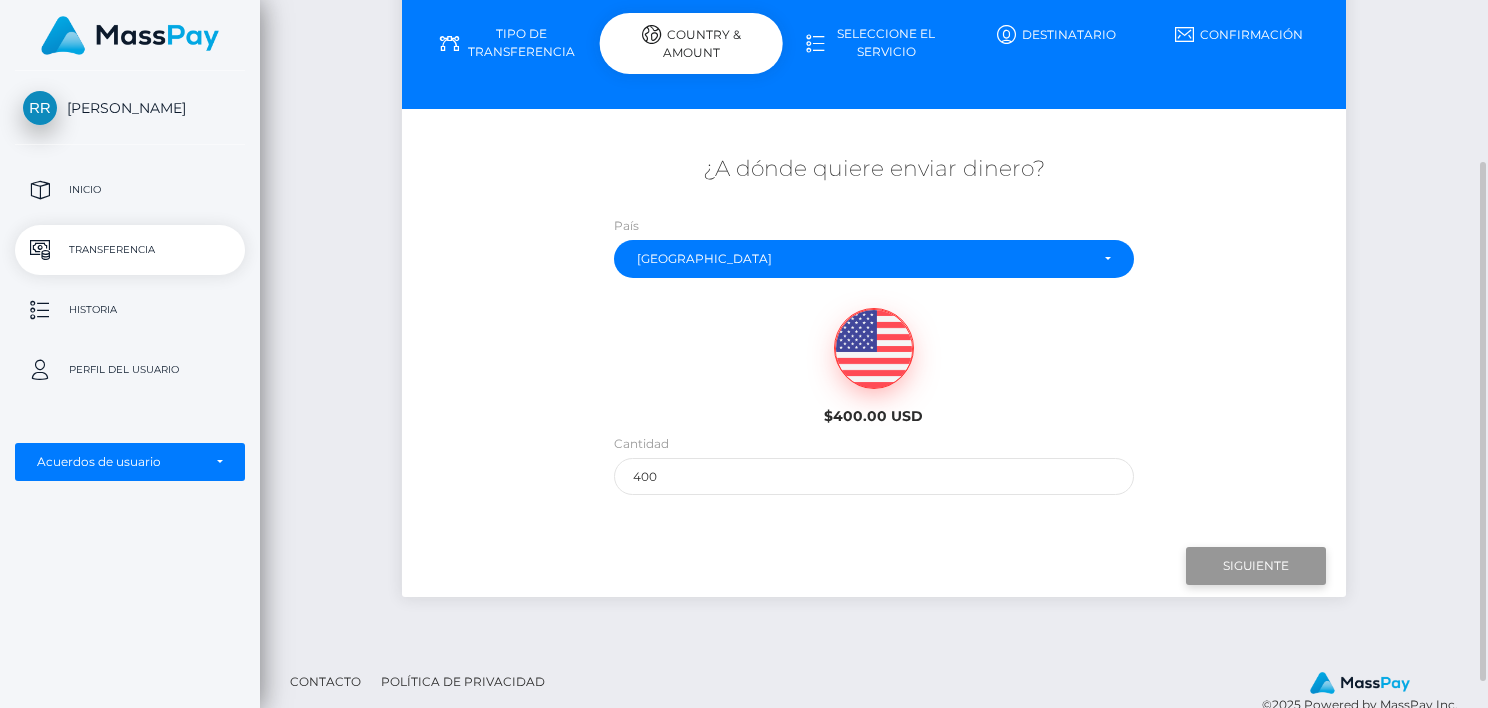 click on "Siguiente" at bounding box center (1256, 566) 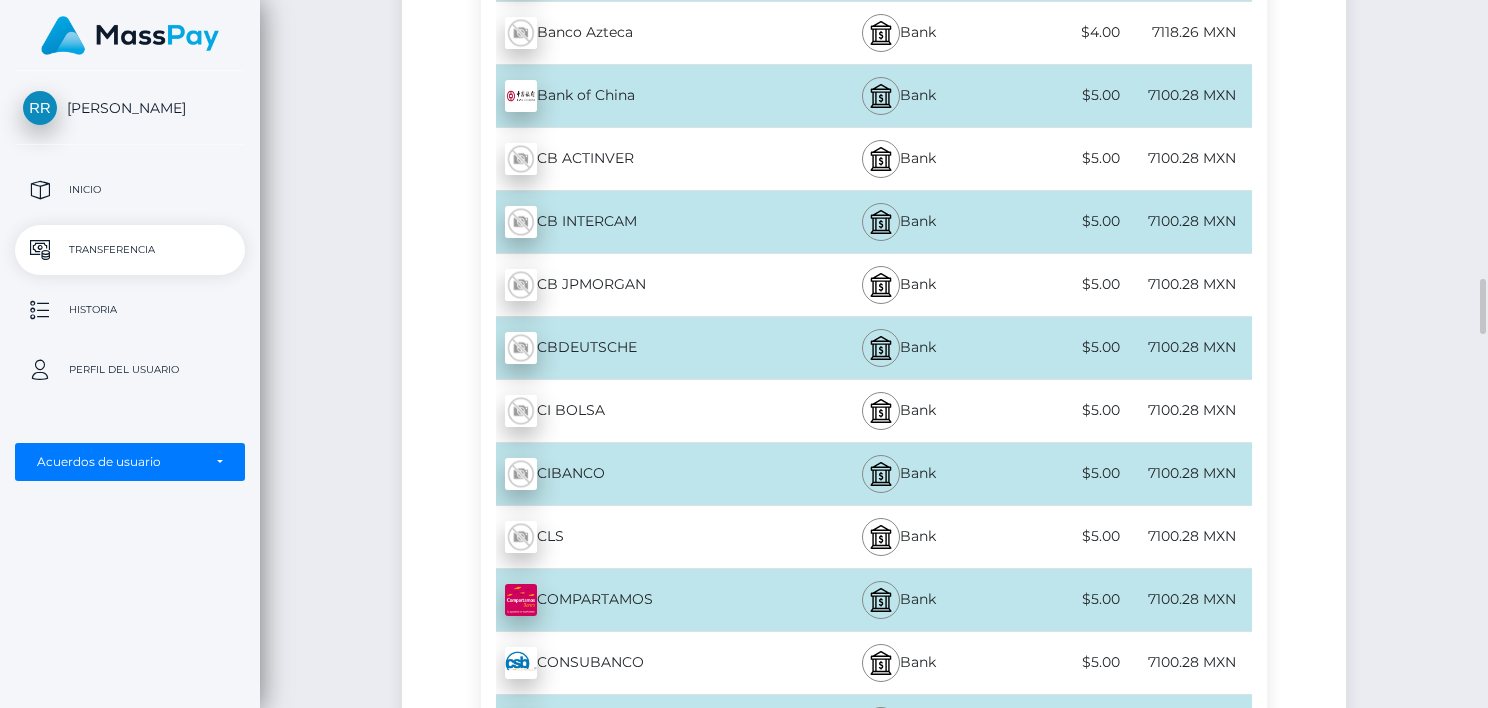 scroll, scrollTop: 3557, scrollLeft: 0, axis: vertical 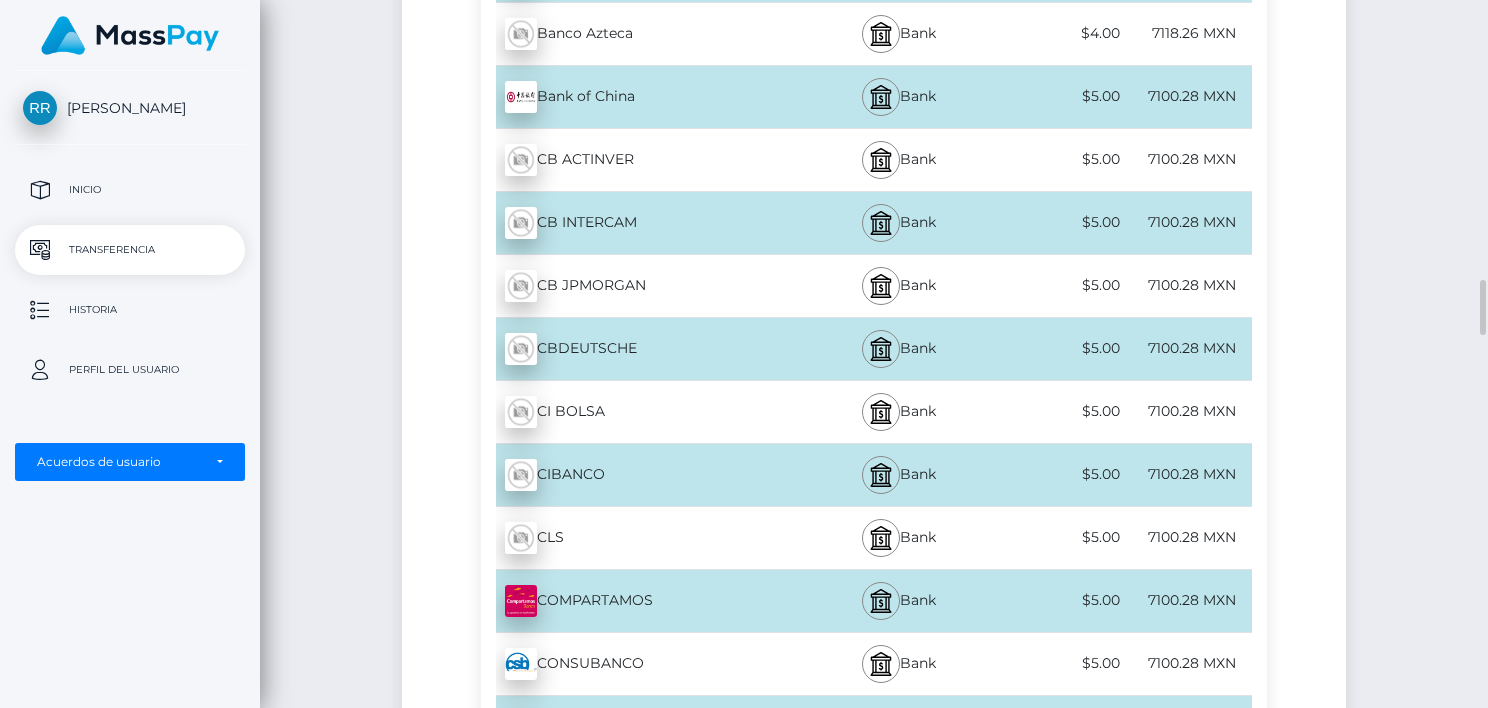 click on "COMPARTAMOS  - MXN" at bounding box center (641, 601) 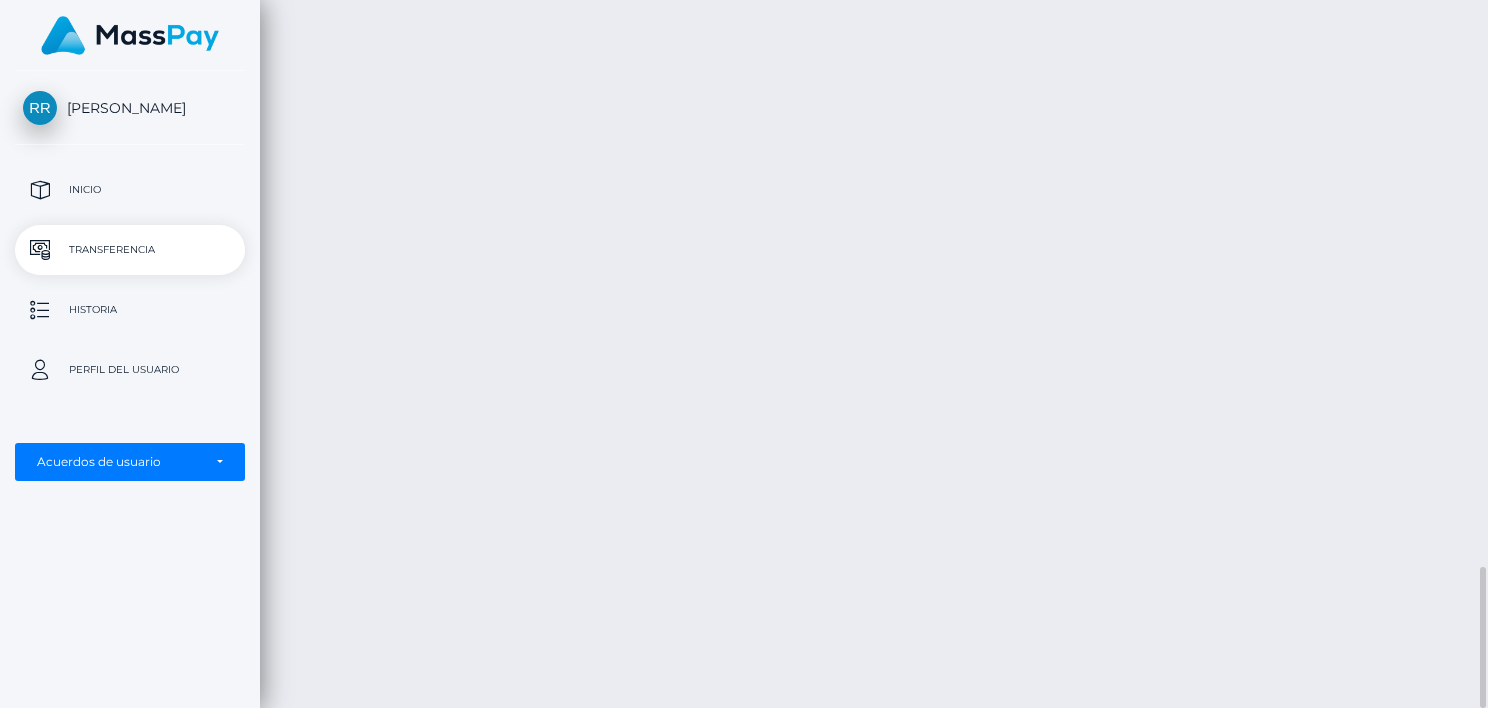scroll, scrollTop: 2798, scrollLeft: 0, axis: vertical 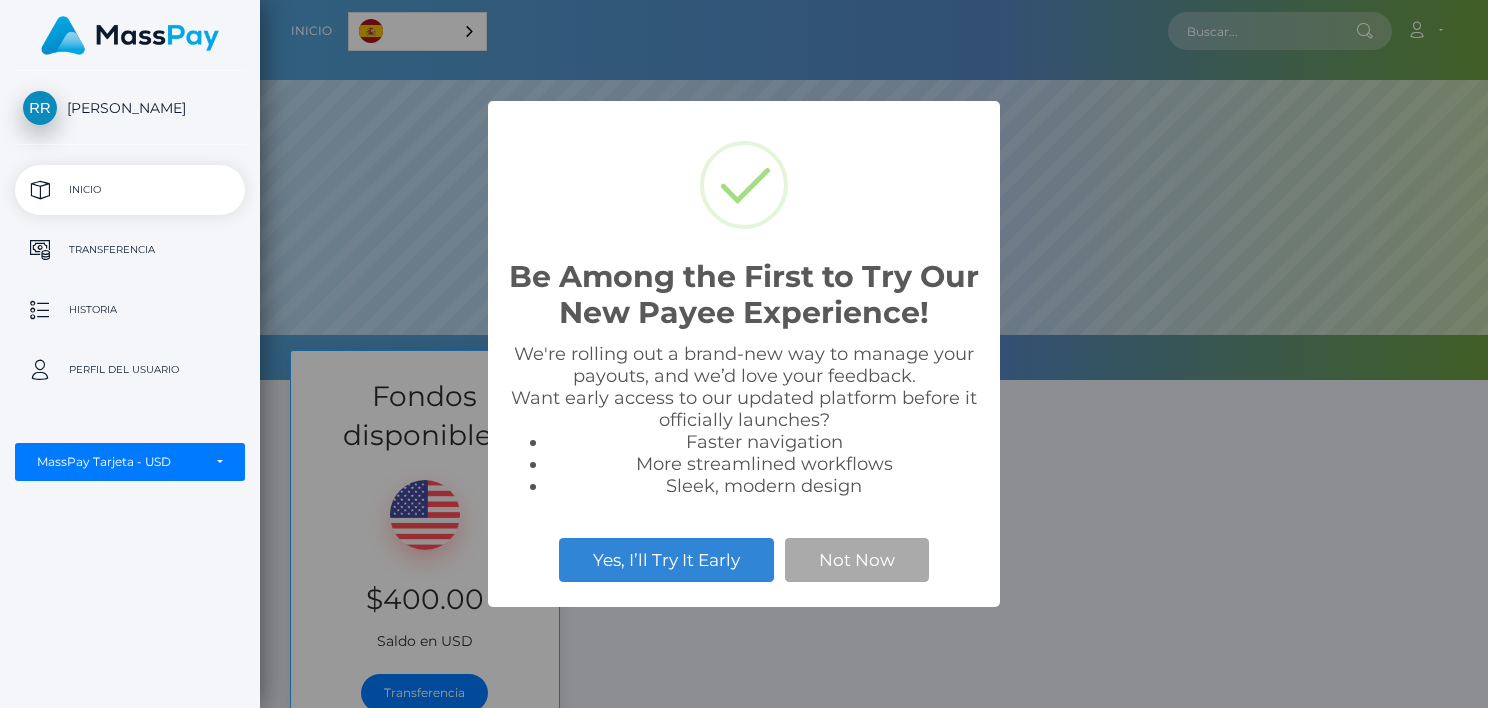 select on "1" 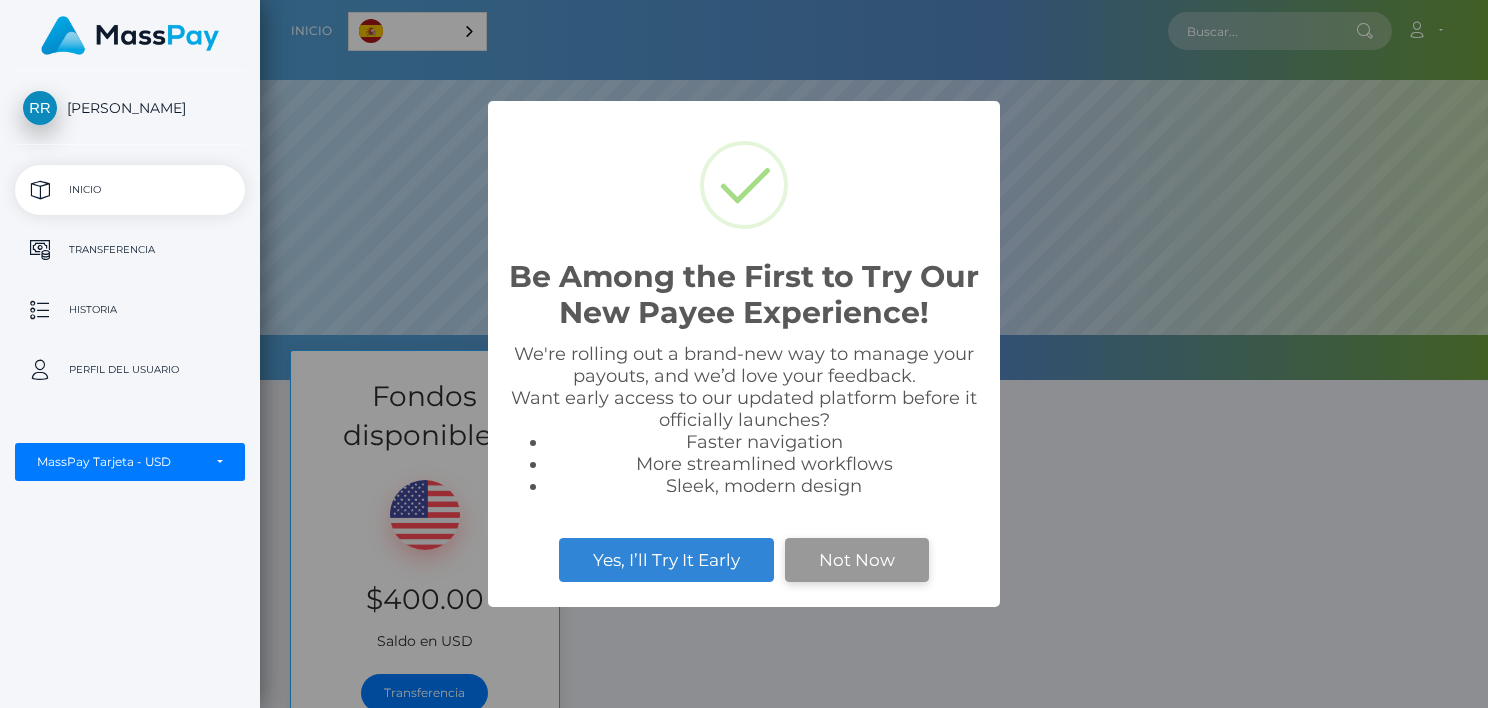 click on "Not Now" at bounding box center [857, 560] 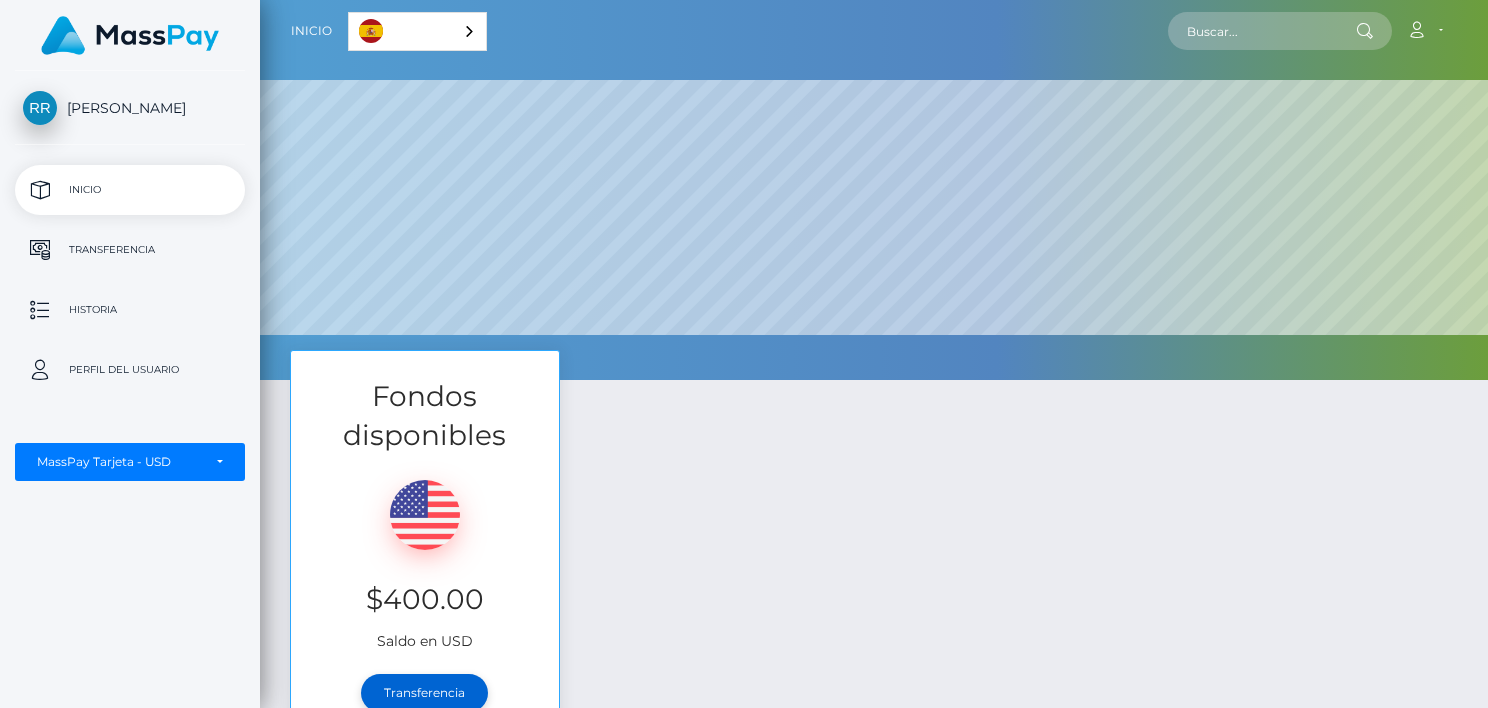 click on "Transferencia" at bounding box center (424, 693) 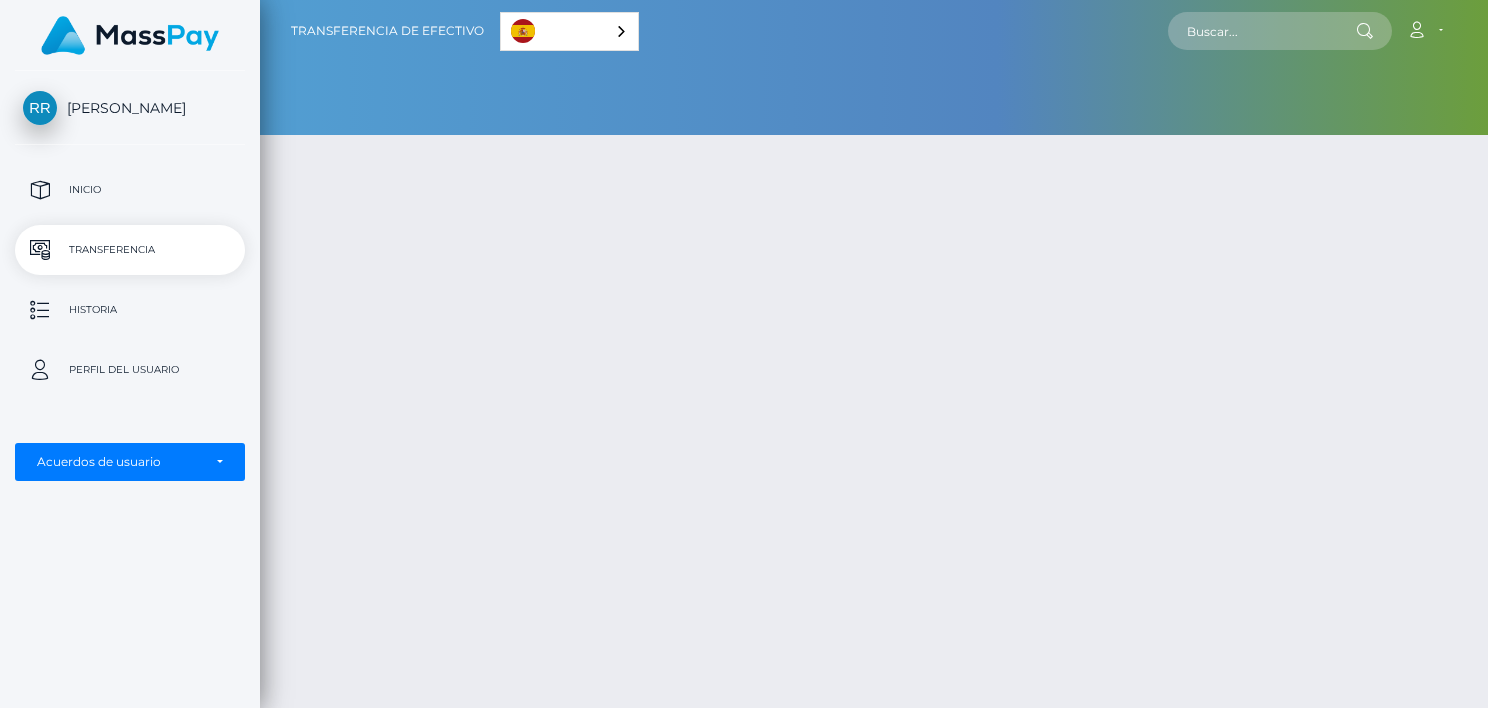 scroll, scrollTop: 0, scrollLeft: 0, axis: both 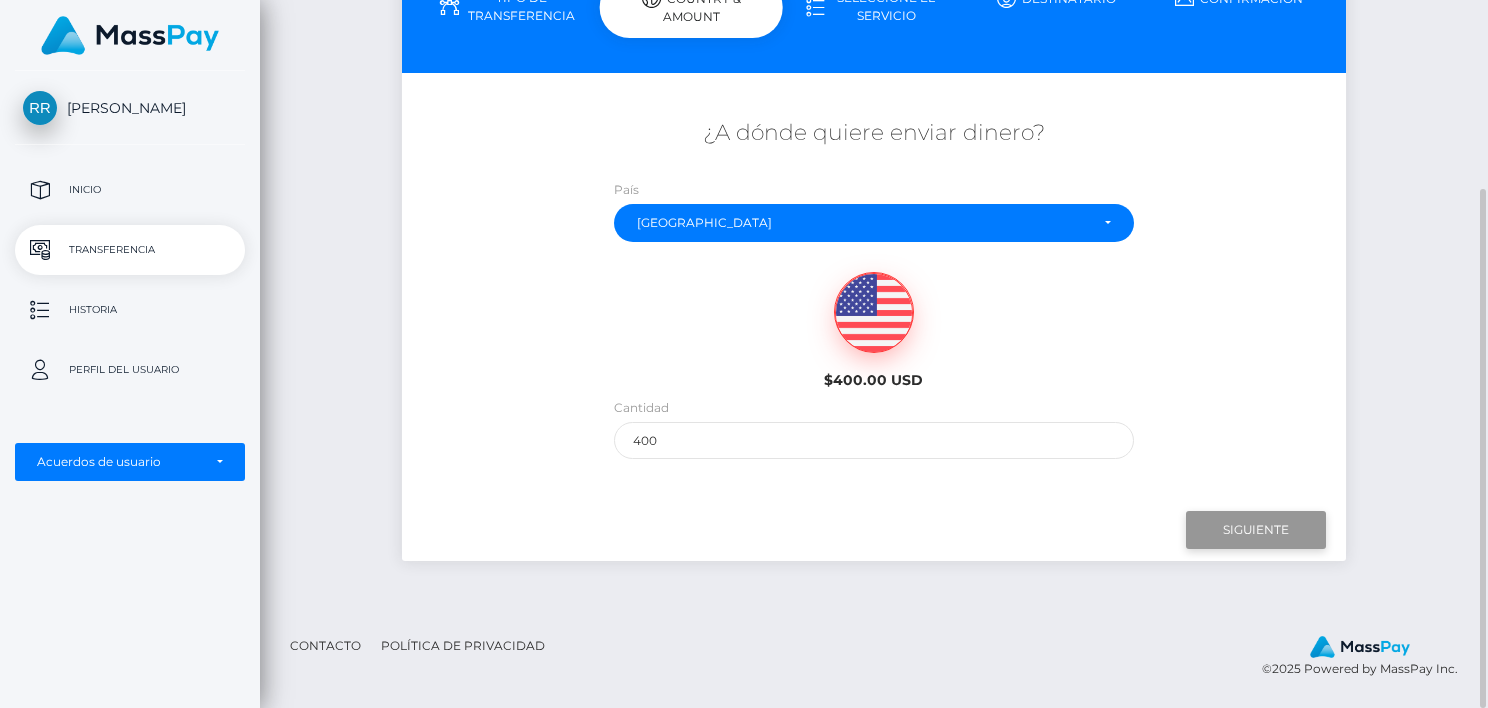 click on "Siguiente" at bounding box center [1256, 530] 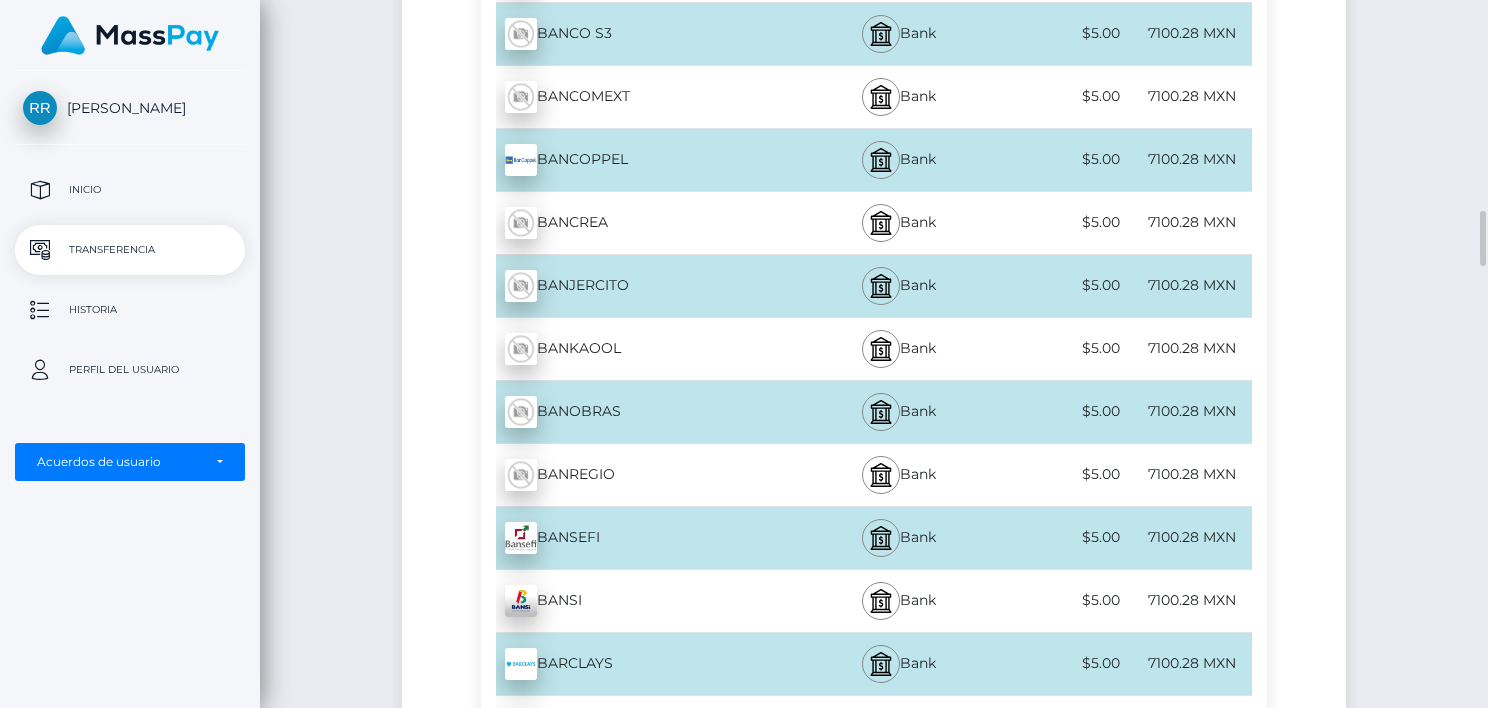 scroll, scrollTop: 2617, scrollLeft: 0, axis: vertical 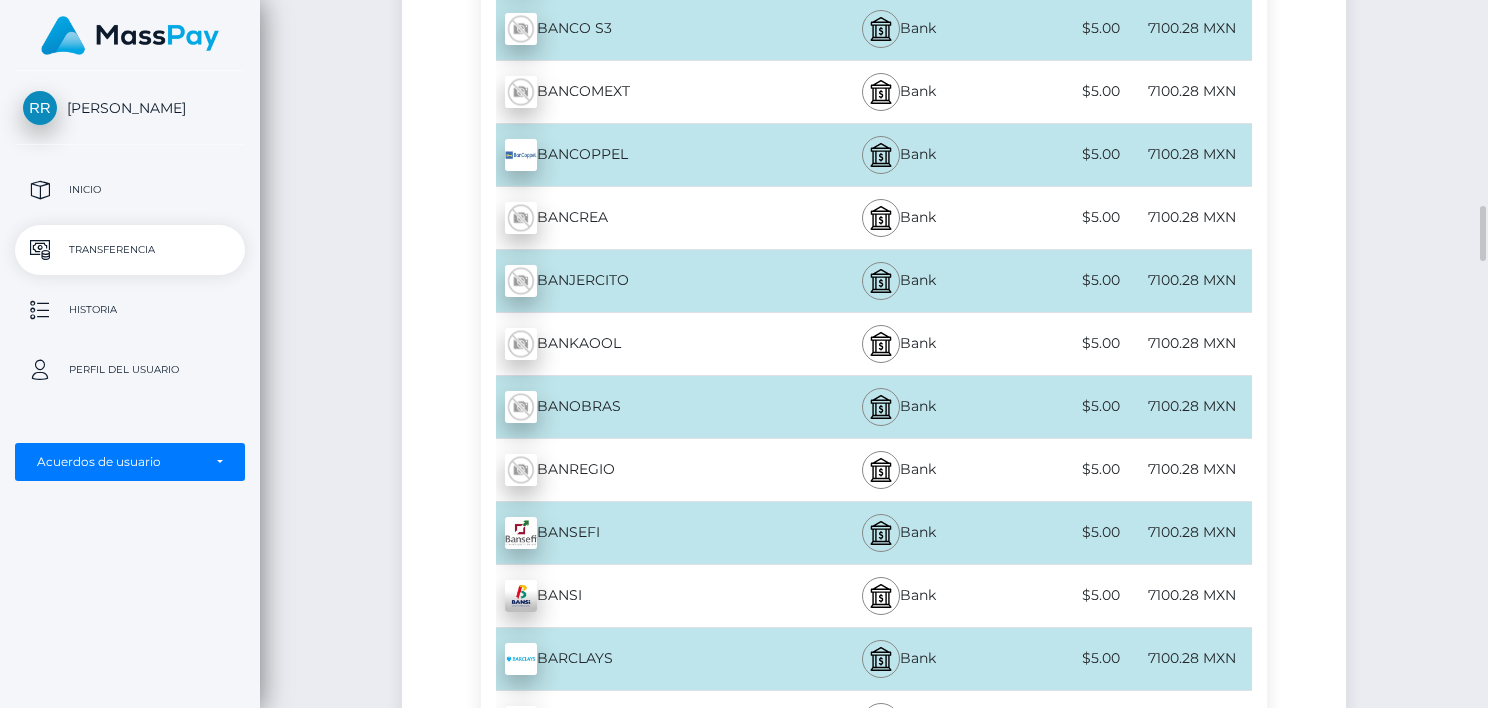click on "BANCOPPEL  - MXN" at bounding box center [641, 155] 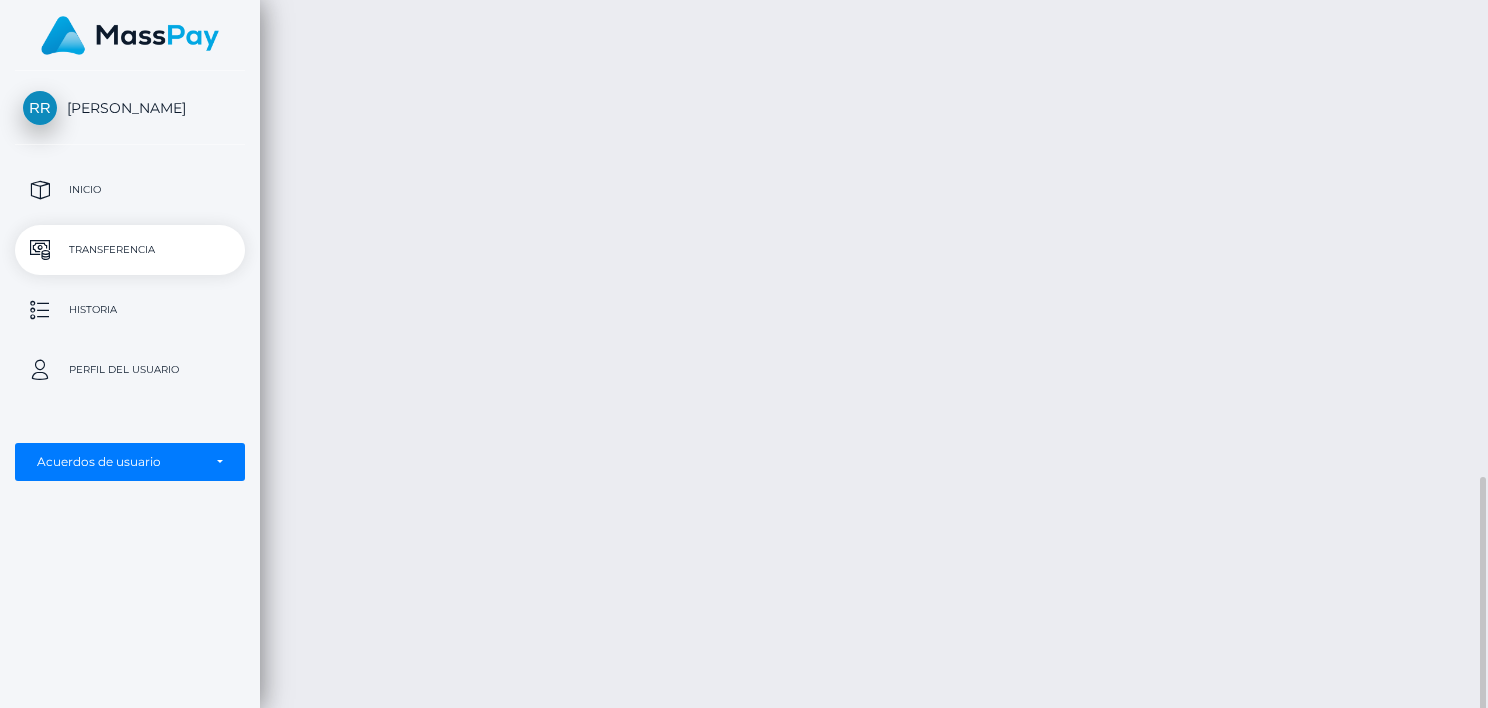 scroll, scrollTop: 1344, scrollLeft: 0, axis: vertical 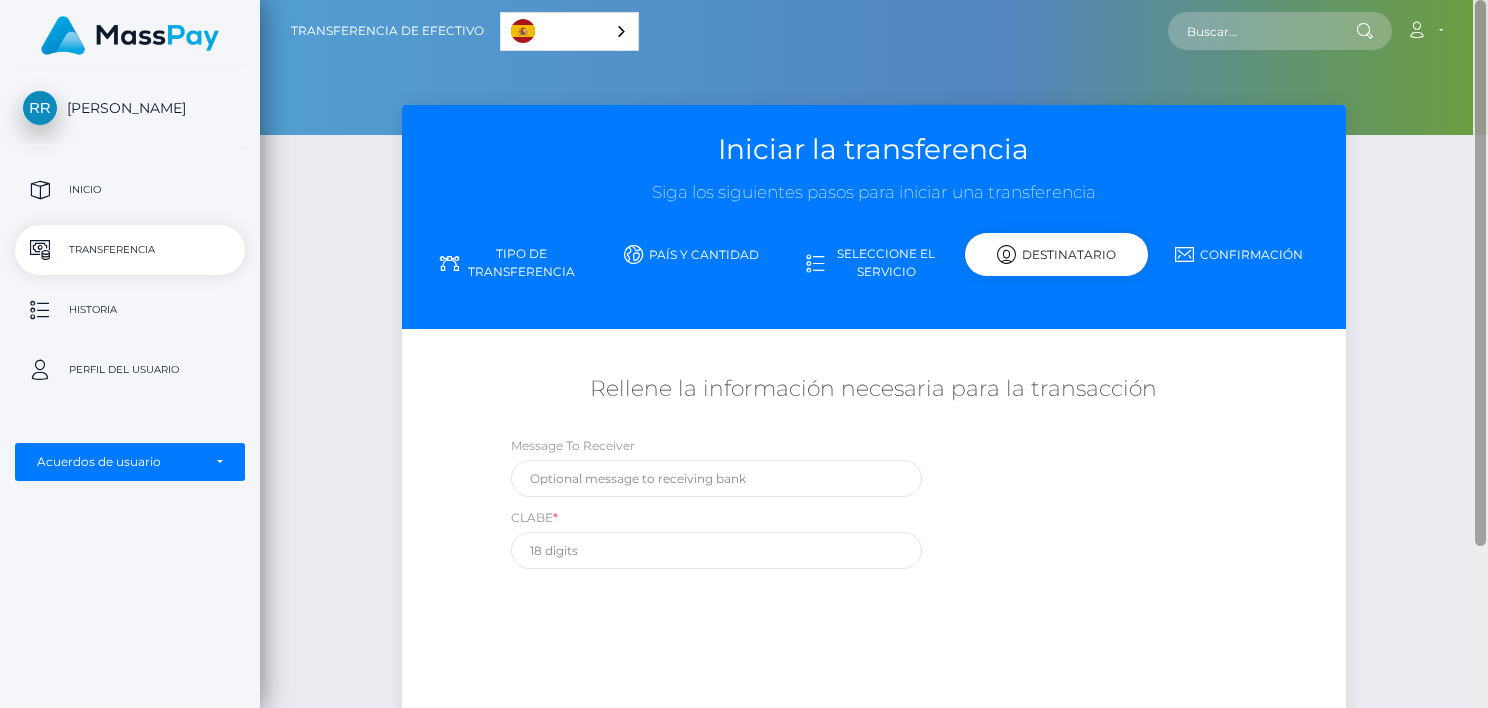 drag, startPoint x: 1478, startPoint y: 496, endPoint x: 1443, endPoint y: -96, distance: 593.03375 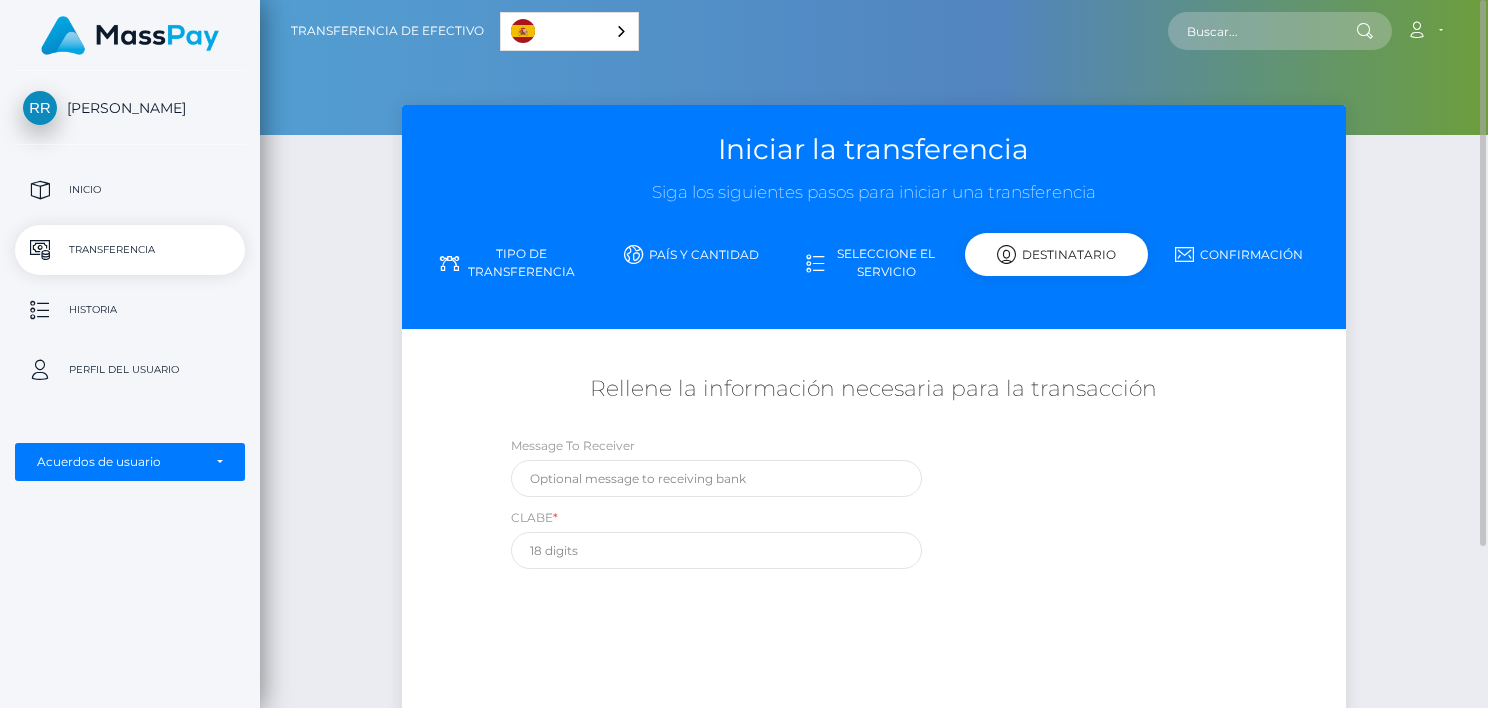 click on "Seleccione el servicio" at bounding box center [874, 263] 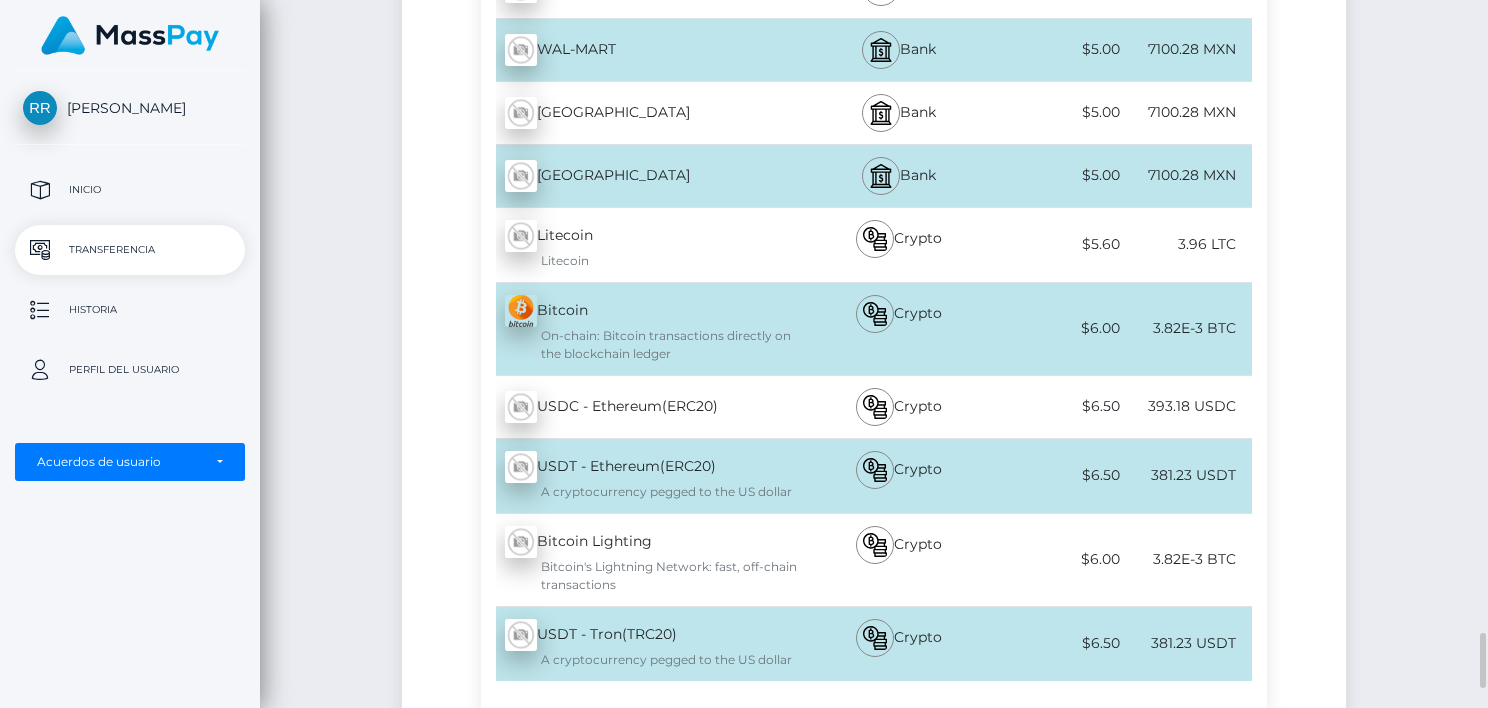 scroll, scrollTop: 8030, scrollLeft: 0, axis: vertical 